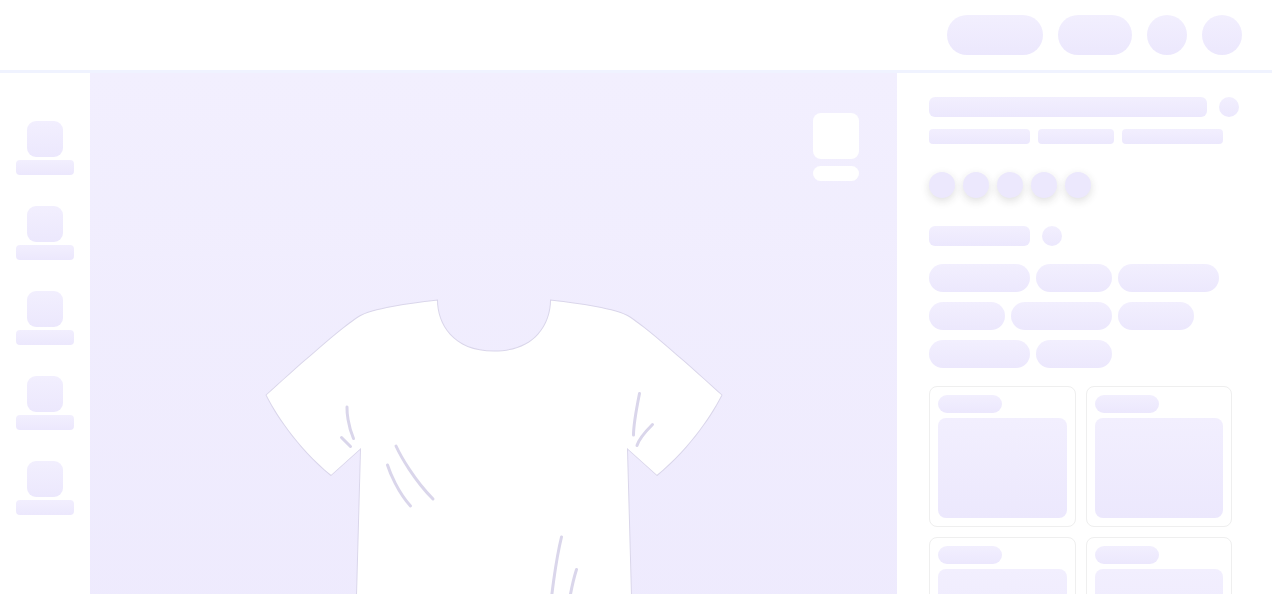 scroll, scrollTop: 0, scrollLeft: 0, axis: both 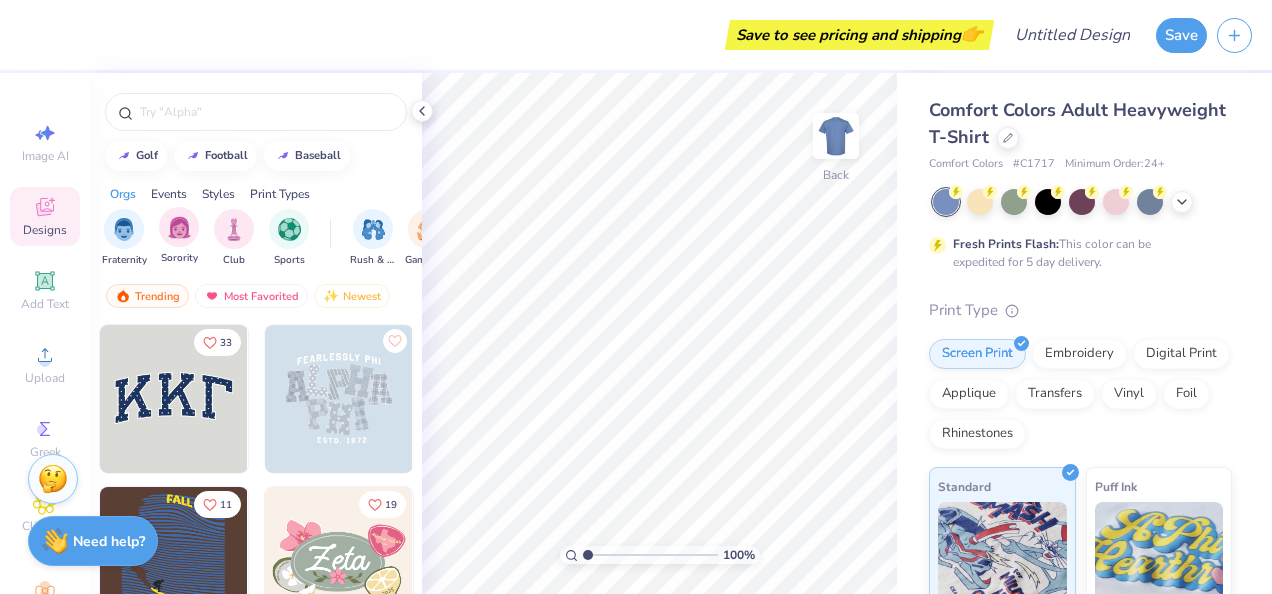 click on "Sorority" at bounding box center (179, 236) 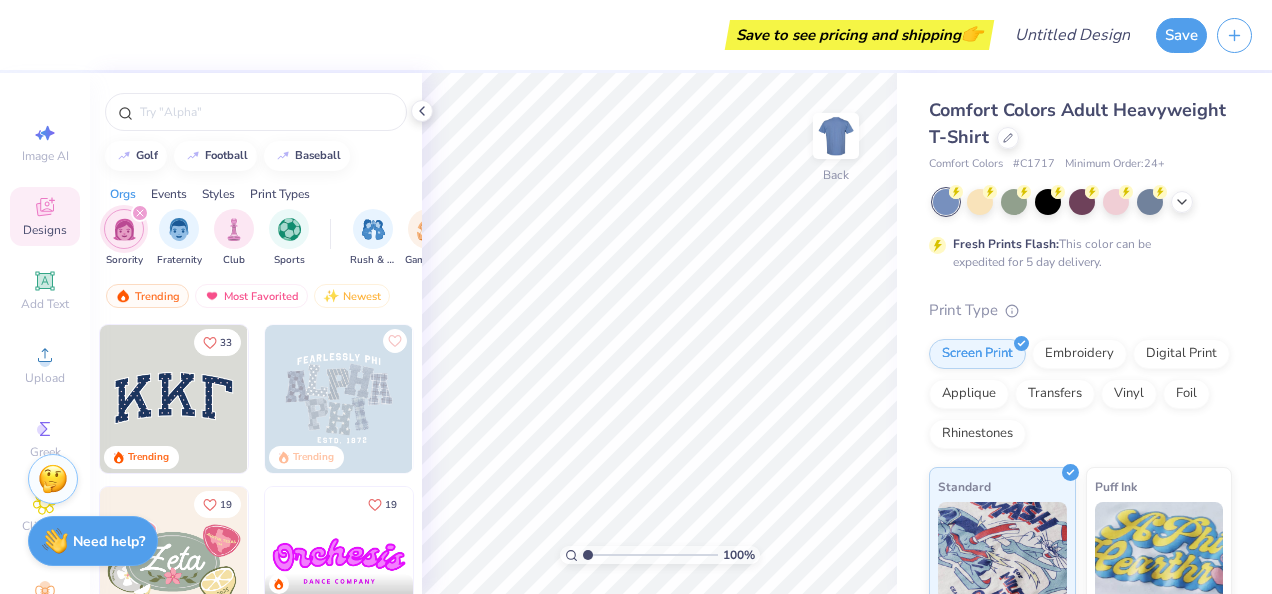 scroll, scrollTop: 300, scrollLeft: 0, axis: vertical 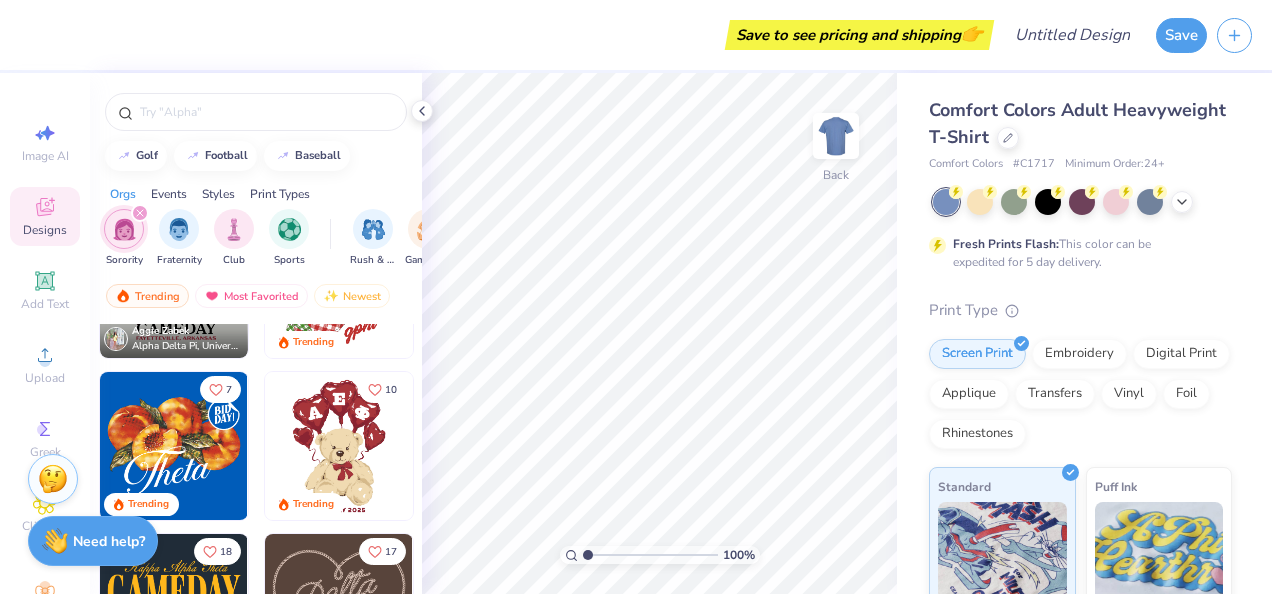 click at bounding box center (339, 446) 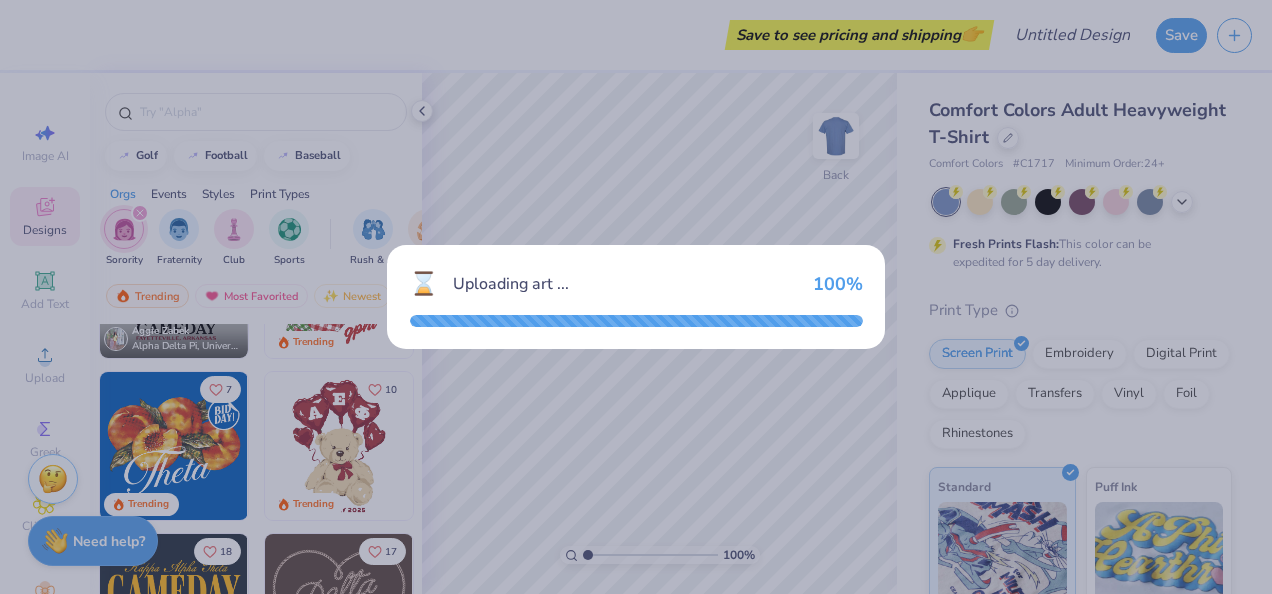 click on "⌛ Uploading art ... 100 %" at bounding box center [636, 297] 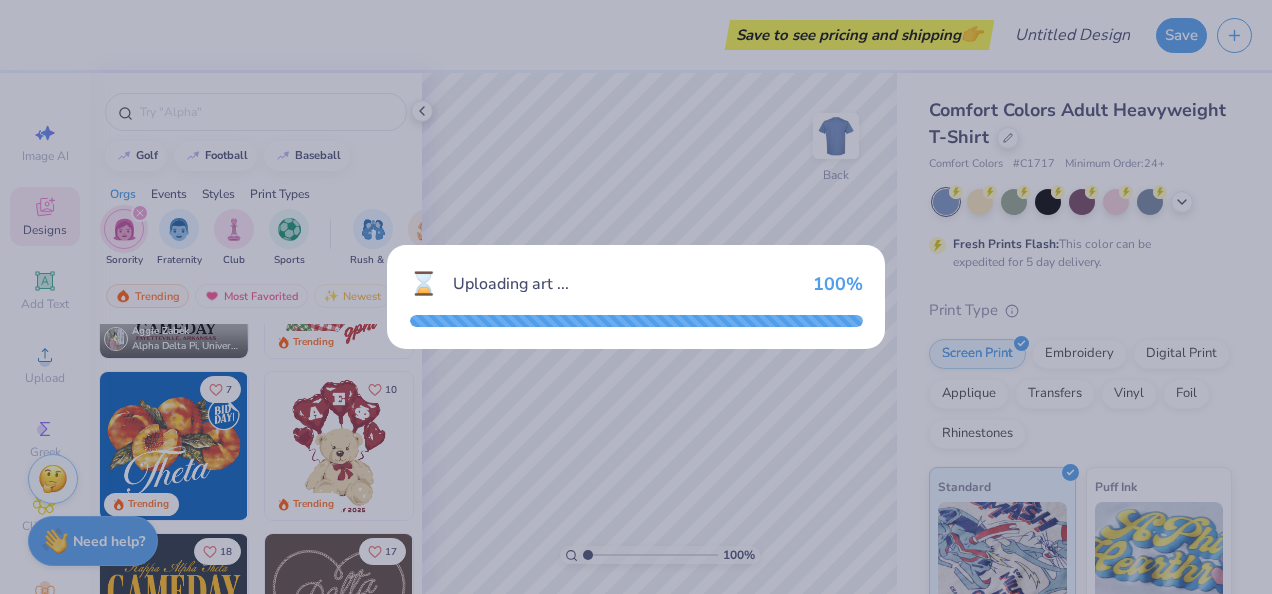 click on "⌛ Uploading art ... 100 %" at bounding box center [636, 297] 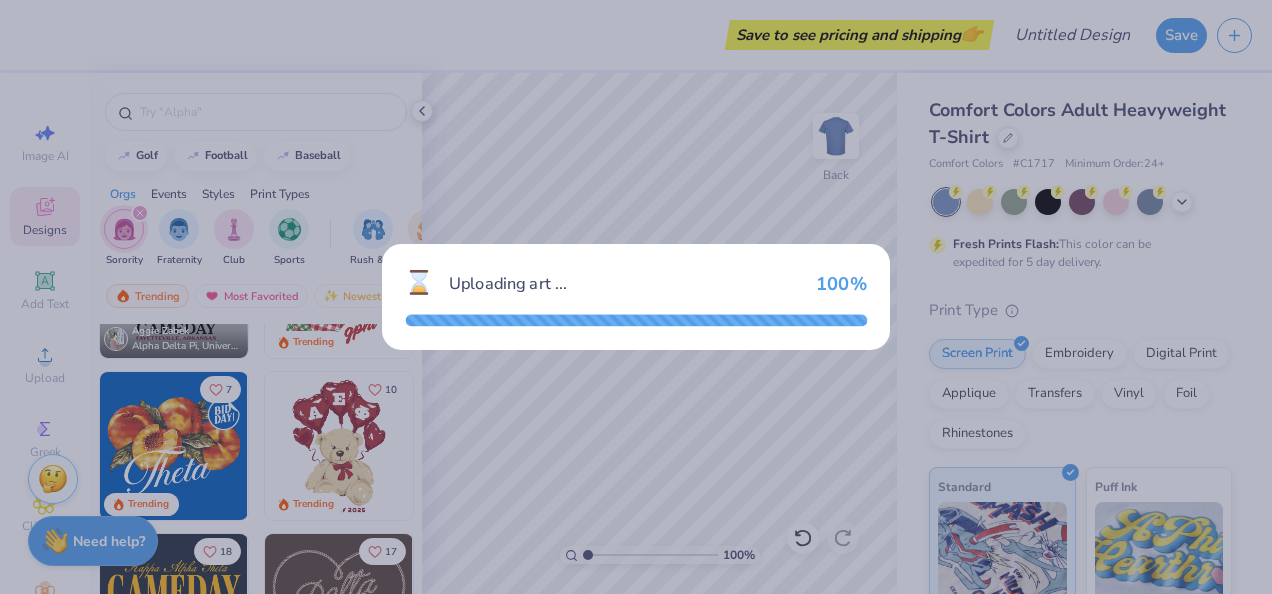 click on "⌛ Uploading art ... 100 %" at bounding box center (636, 297) 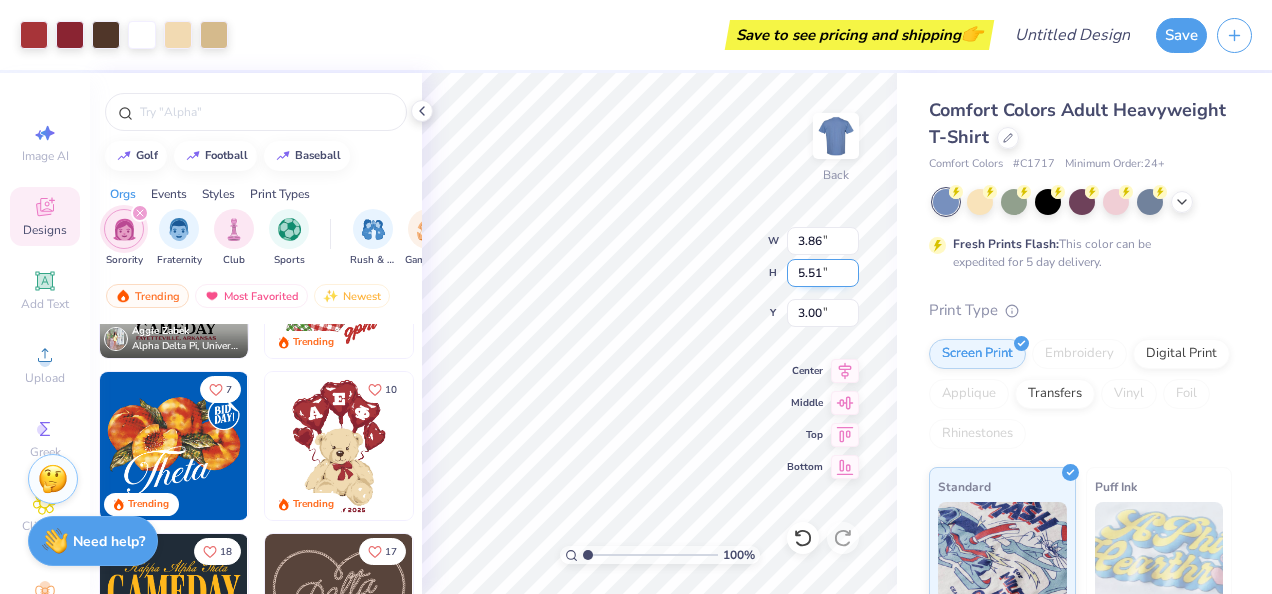 click on "100  % Back W 3.86 3.86 " H 5.51 5.51 " Y 3.00 3.00 " Center Middle Top Bottom" at bounding box center (659, 333) 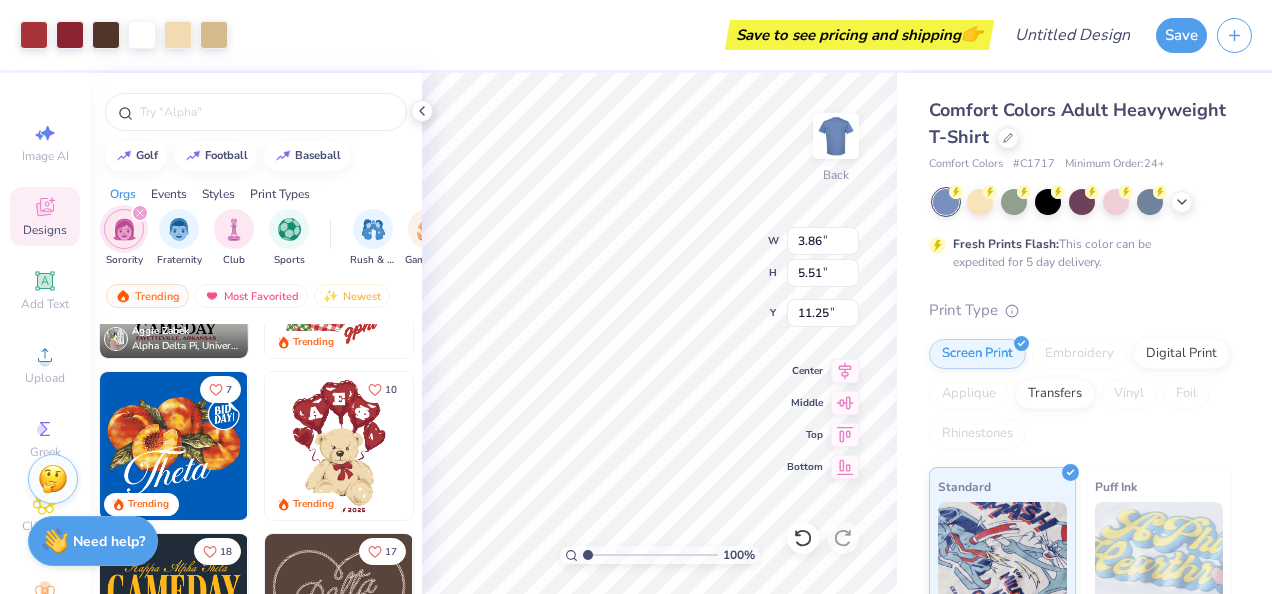 type on "11.25" 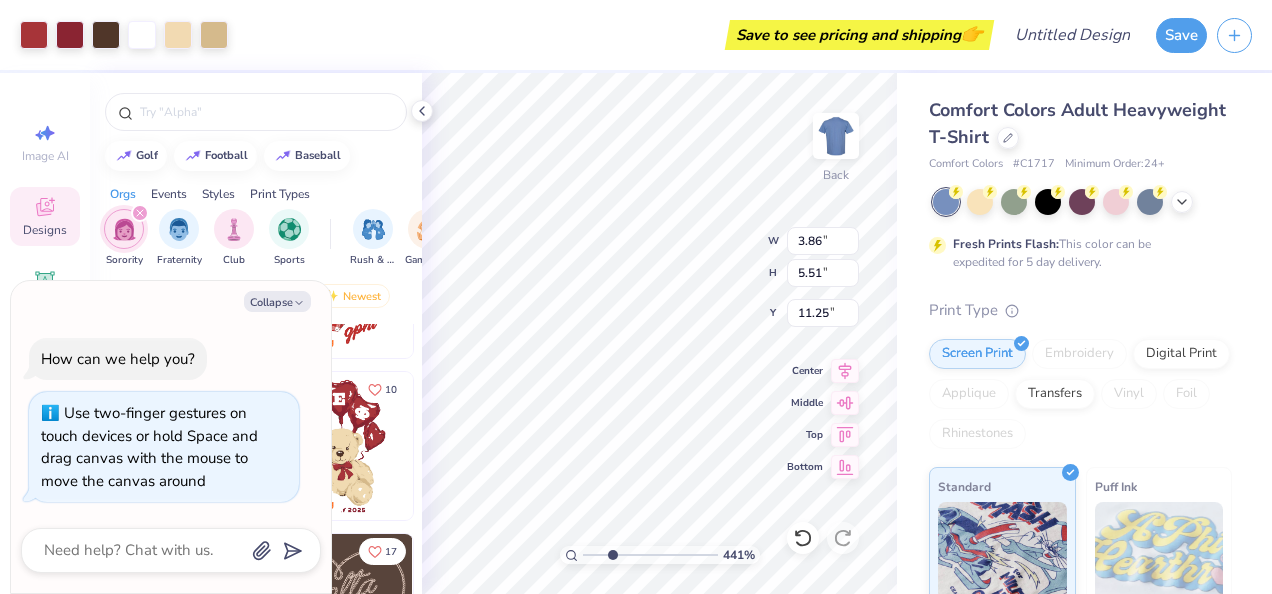 type on "4.41" 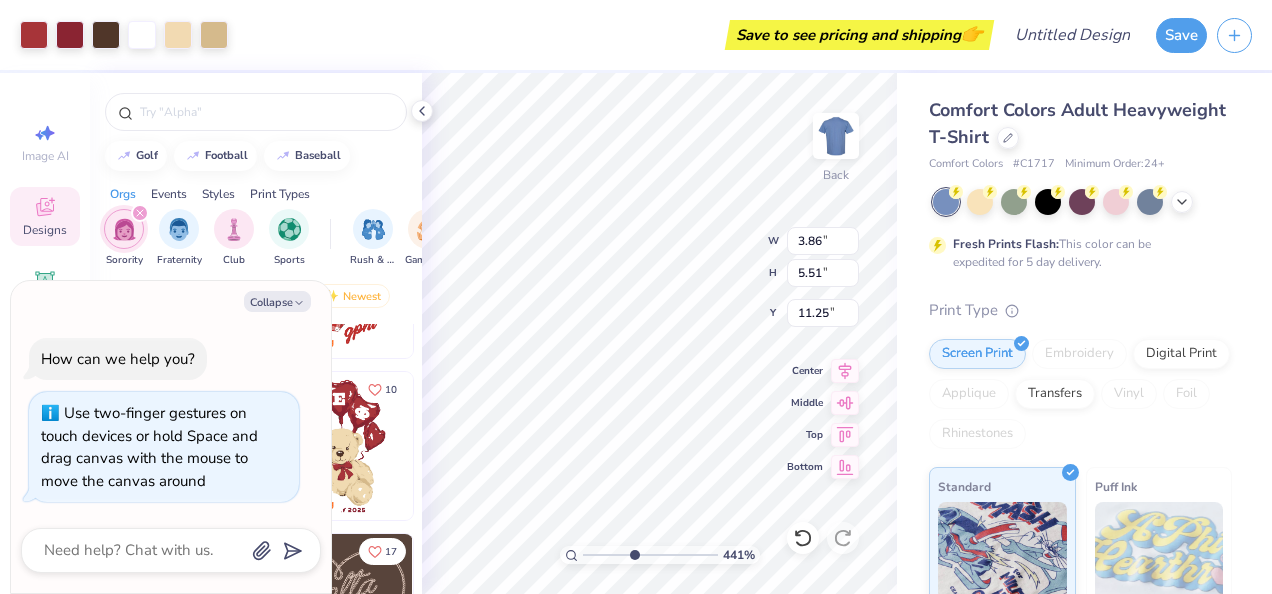 type on "x" 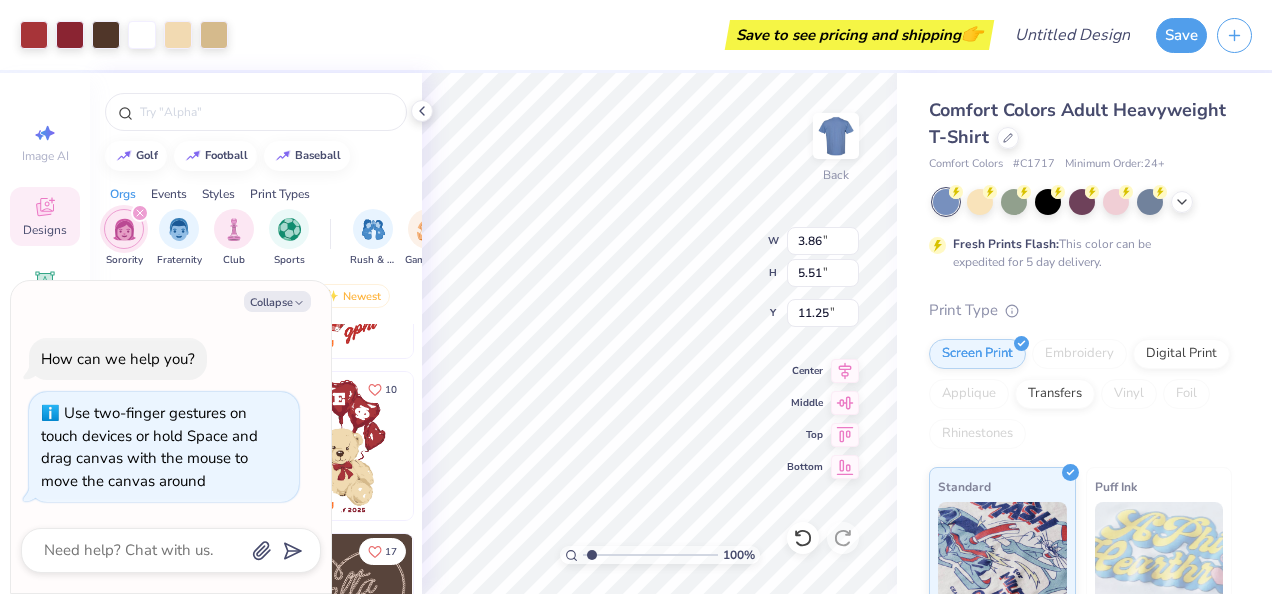 type on "1" 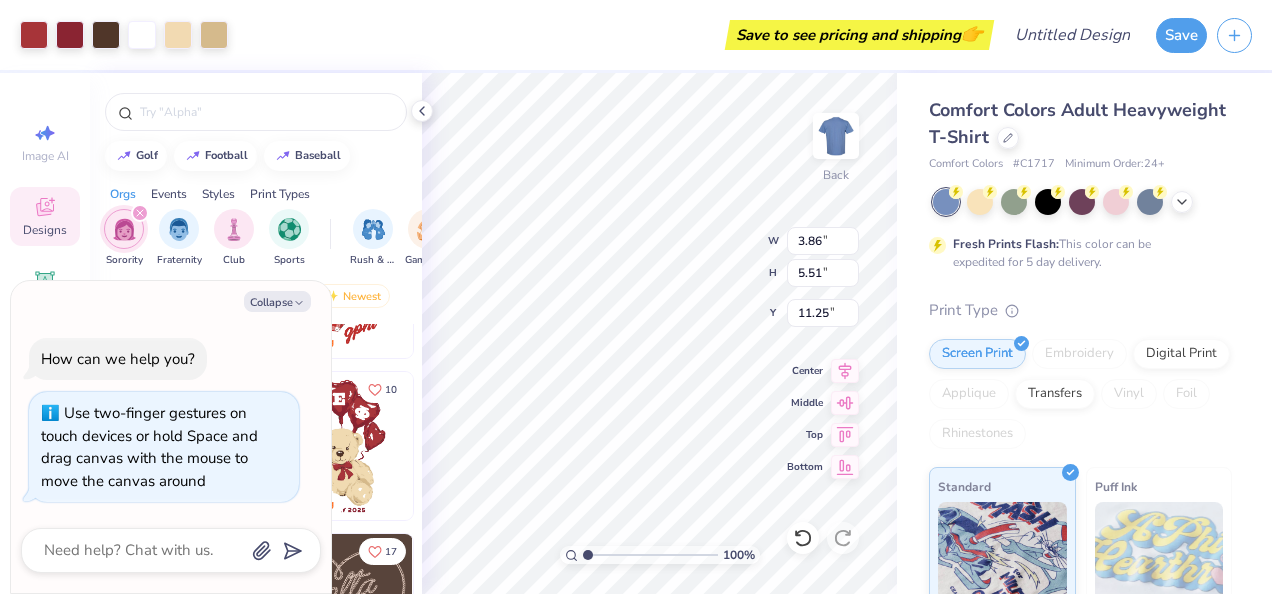 drag, startPoint x: 586, startPoint y: 556, endPoint x: 530, endPoint y: 577, distance: 59.808025 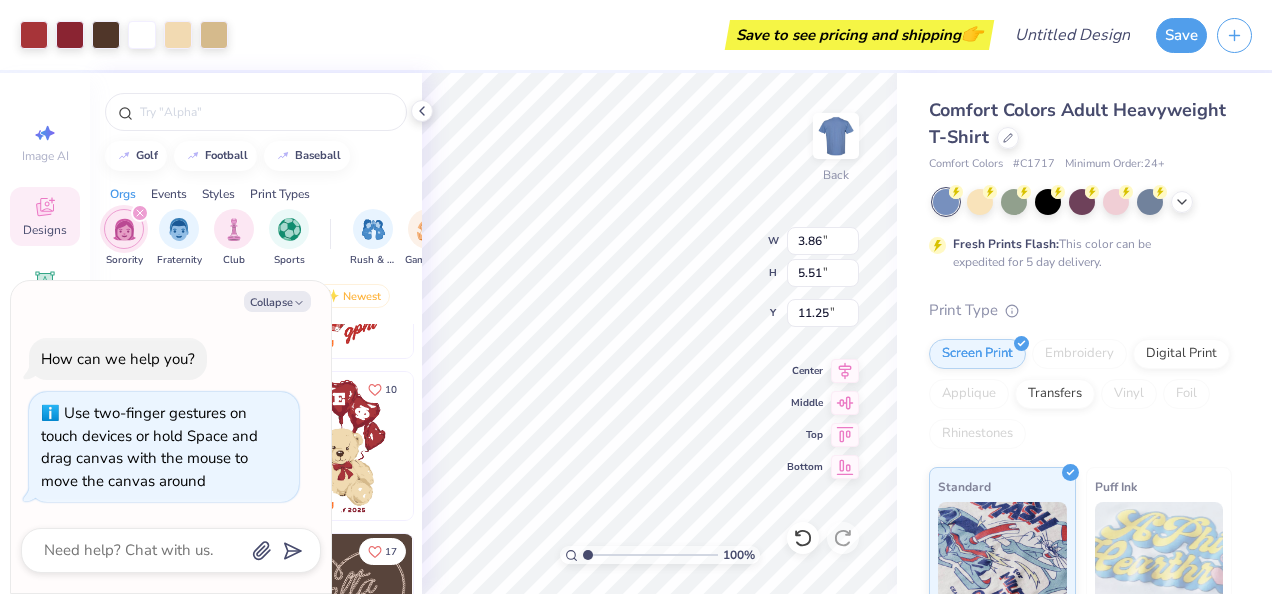 click at bounding box center (650, 555) 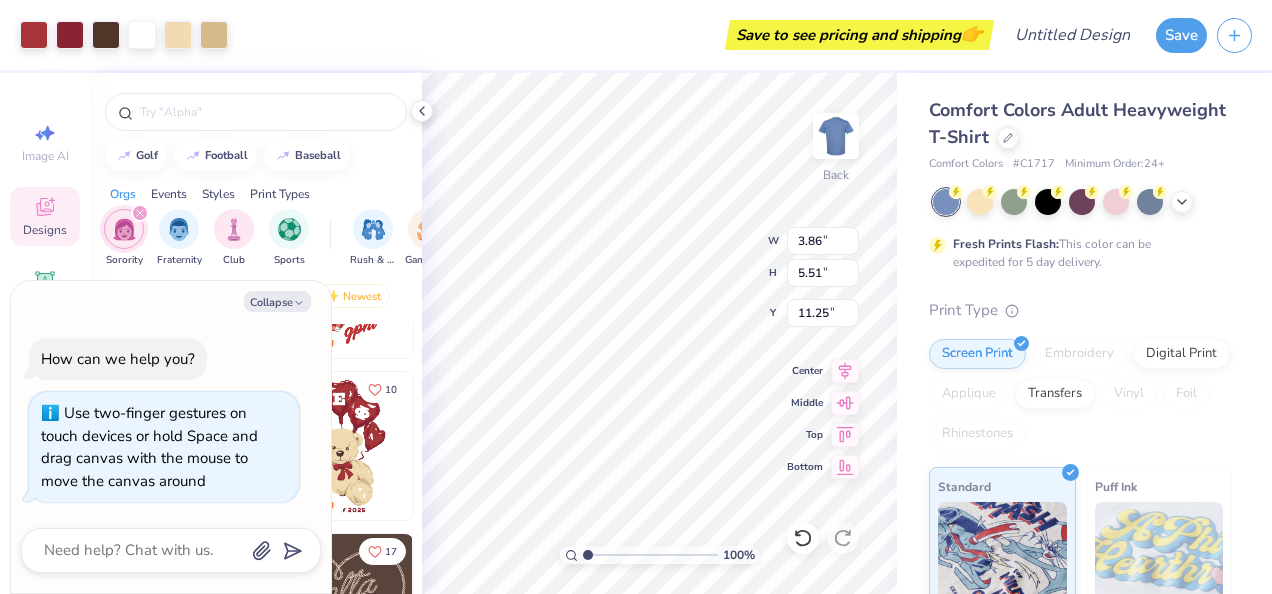 type on "x" 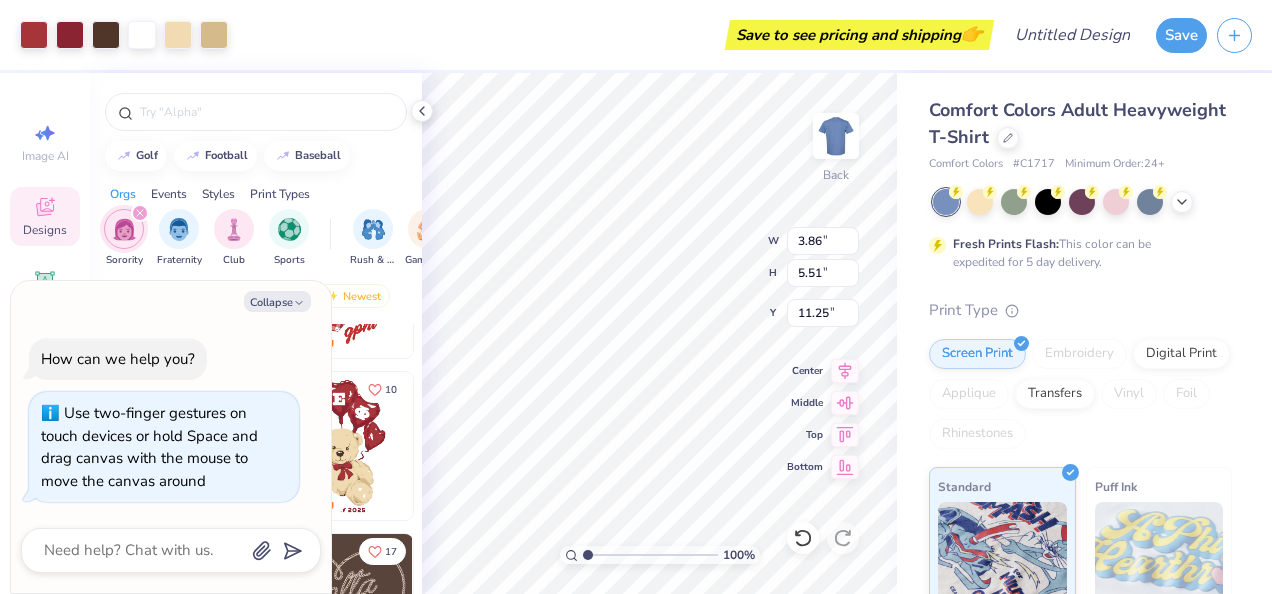 type on "7.51" 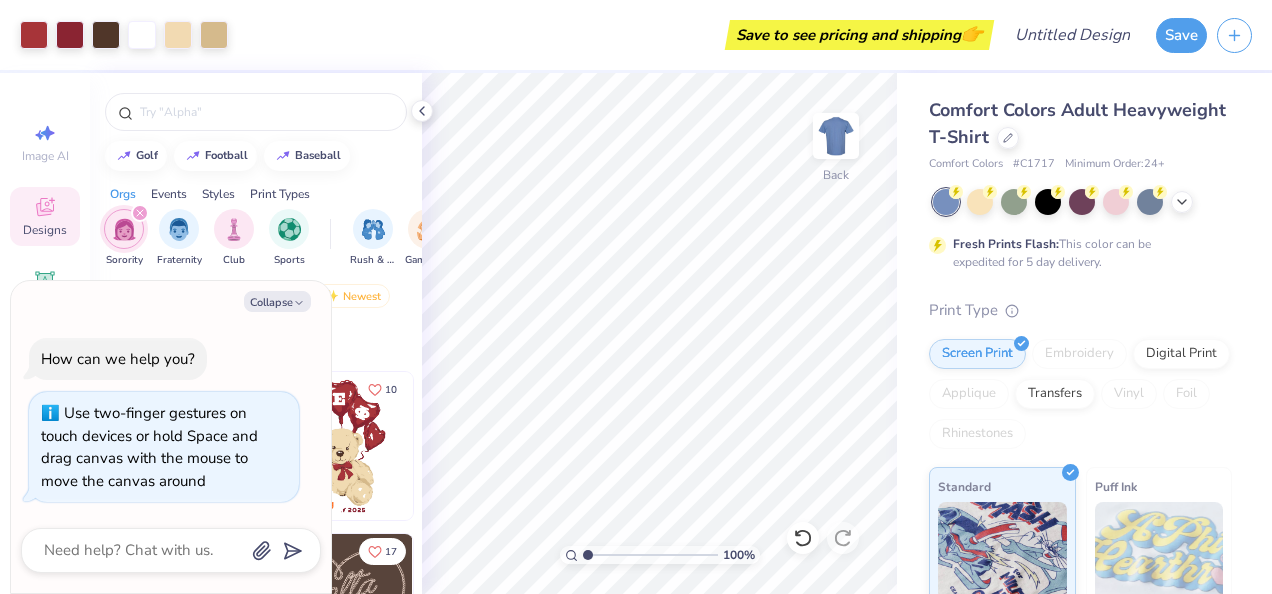 scroll, scrollTop: 902, scrollLeft: 0, axis: vertical 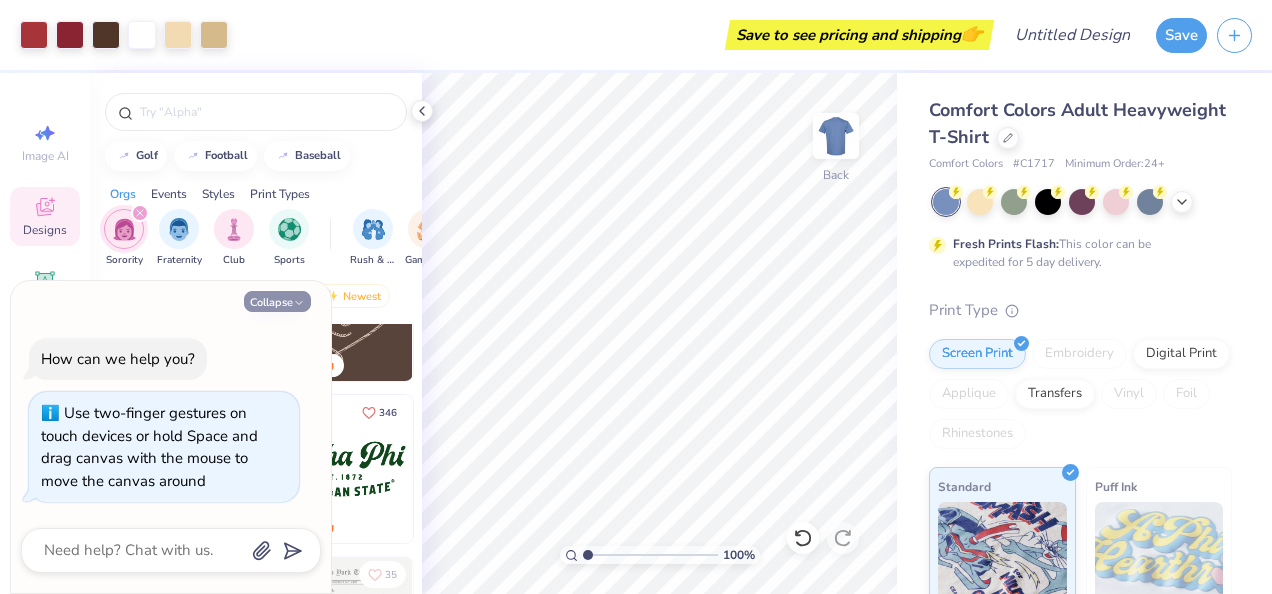 click 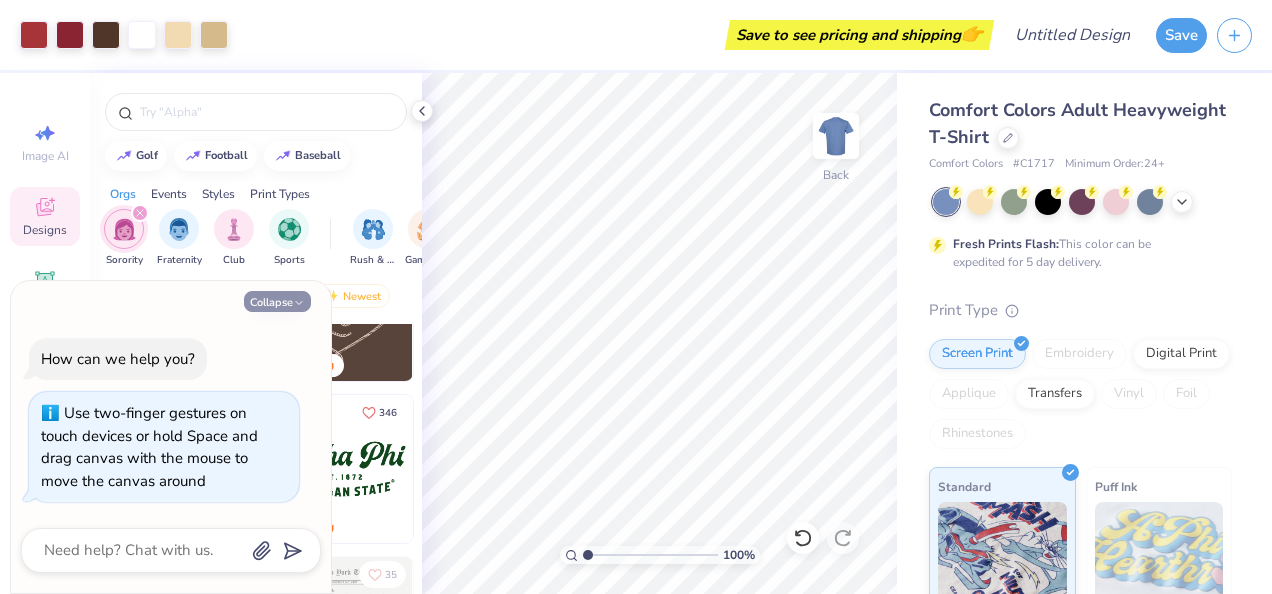 type on "x" 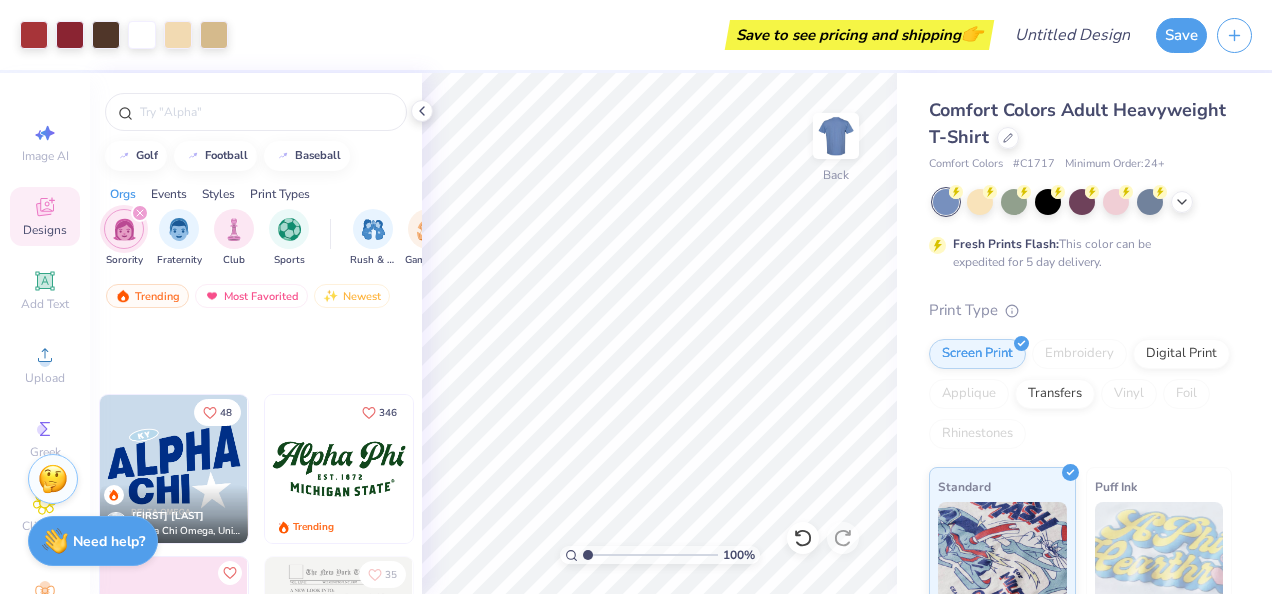 scroll, scrollTop: 1202, scrollLeft: 0, axis: vertical 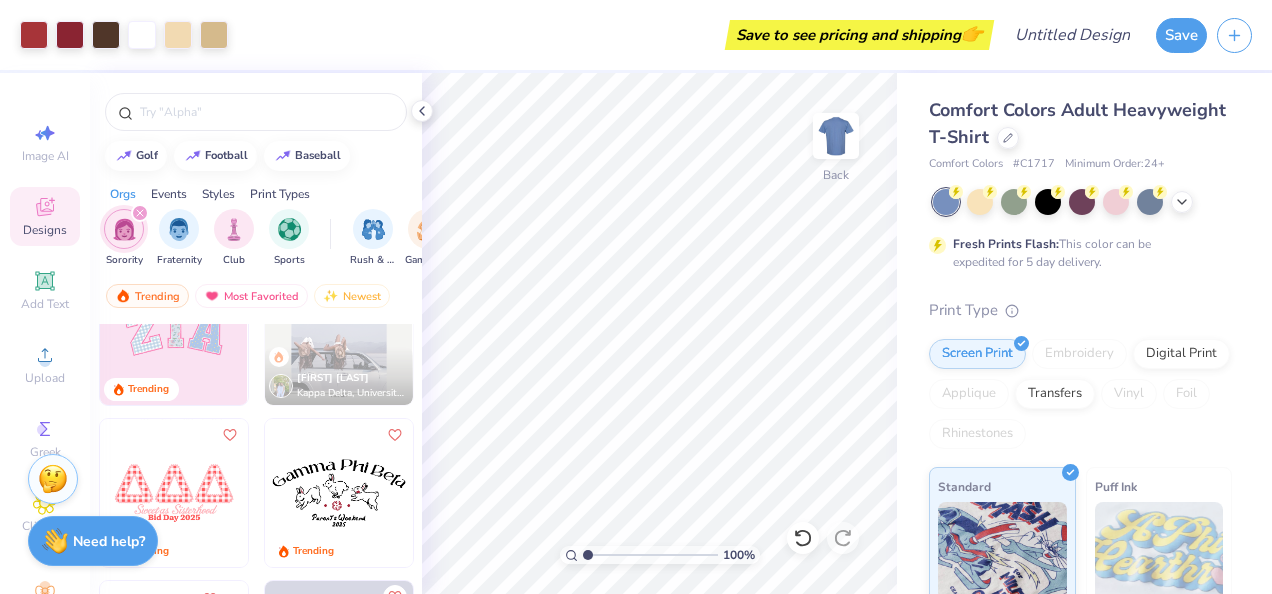 click at bounding box center [339, 493] 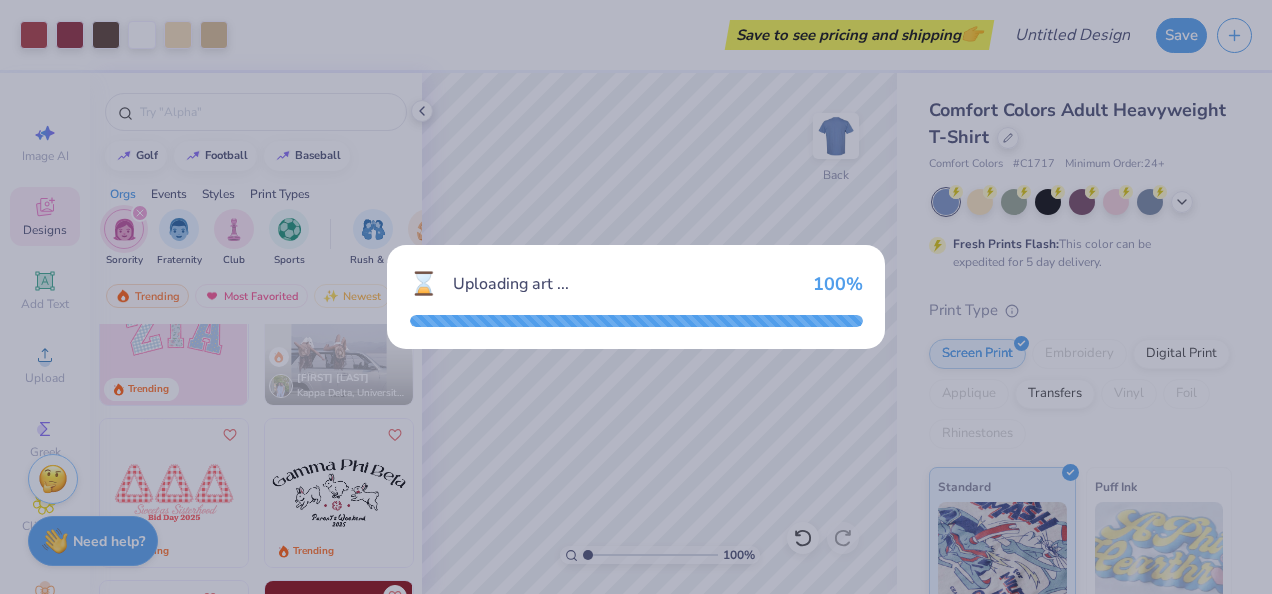 click on "⌛ Uploading art ... 100 %" at bounding box center [636, 297] 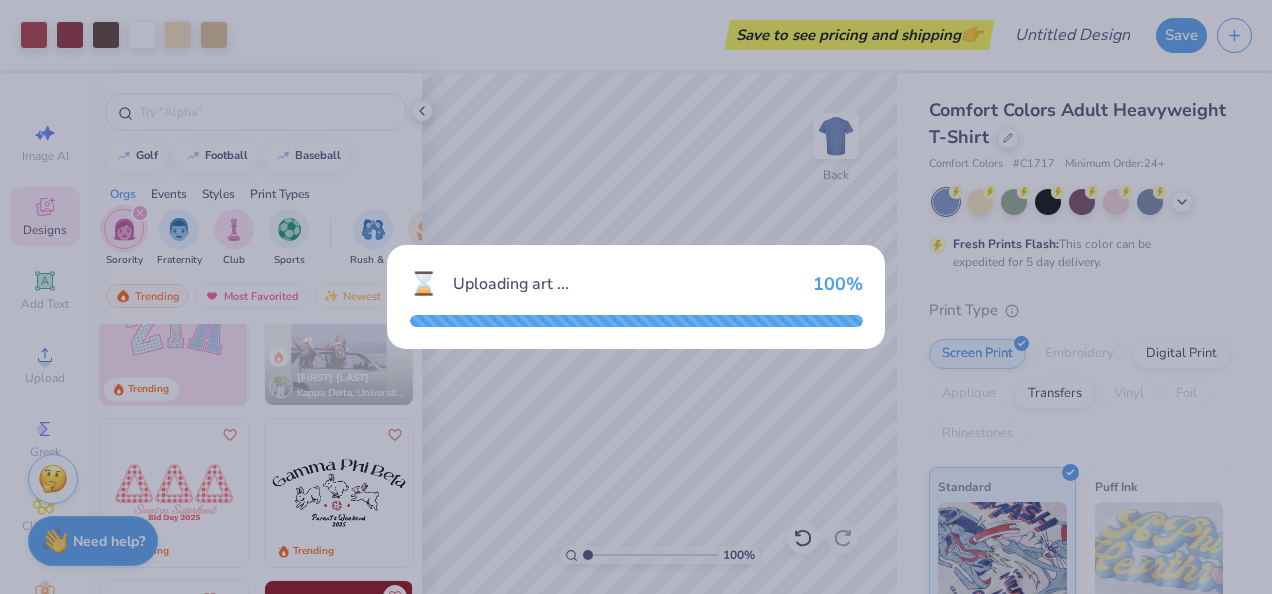 click on "⌛ Uploading art ... 100 %" at bounding box center (636, 297) 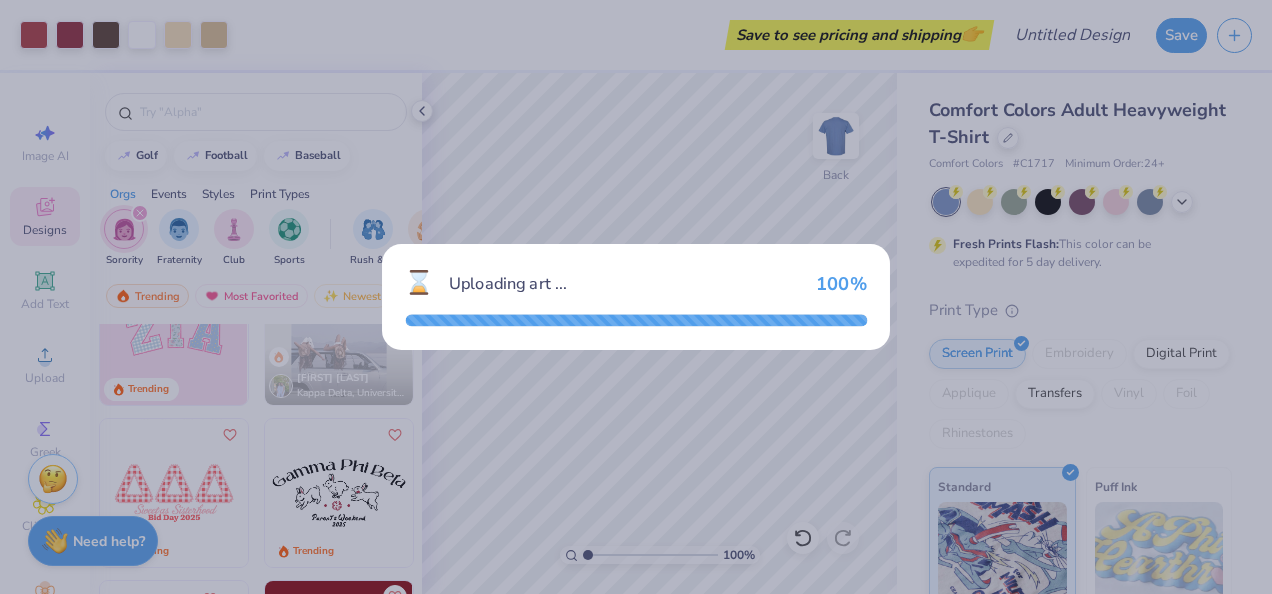 click on "Uploading art ..." at bounding box center (624, 284) 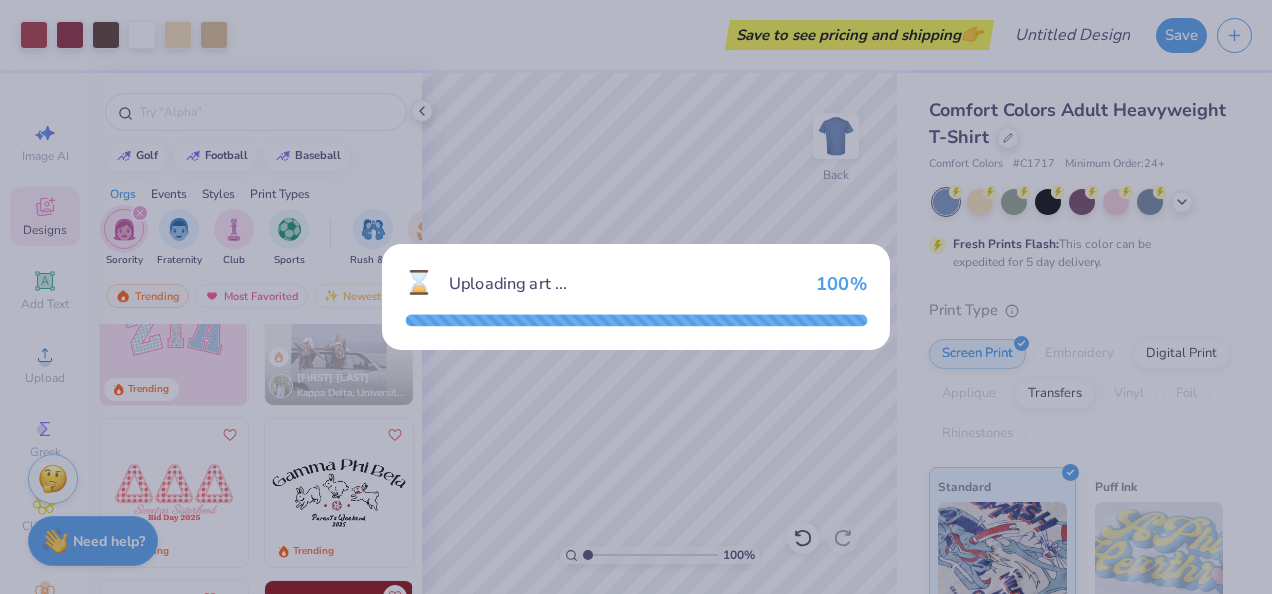 click on "⌛ Uploading art ... 100 %" at bounding box center (636, 297) 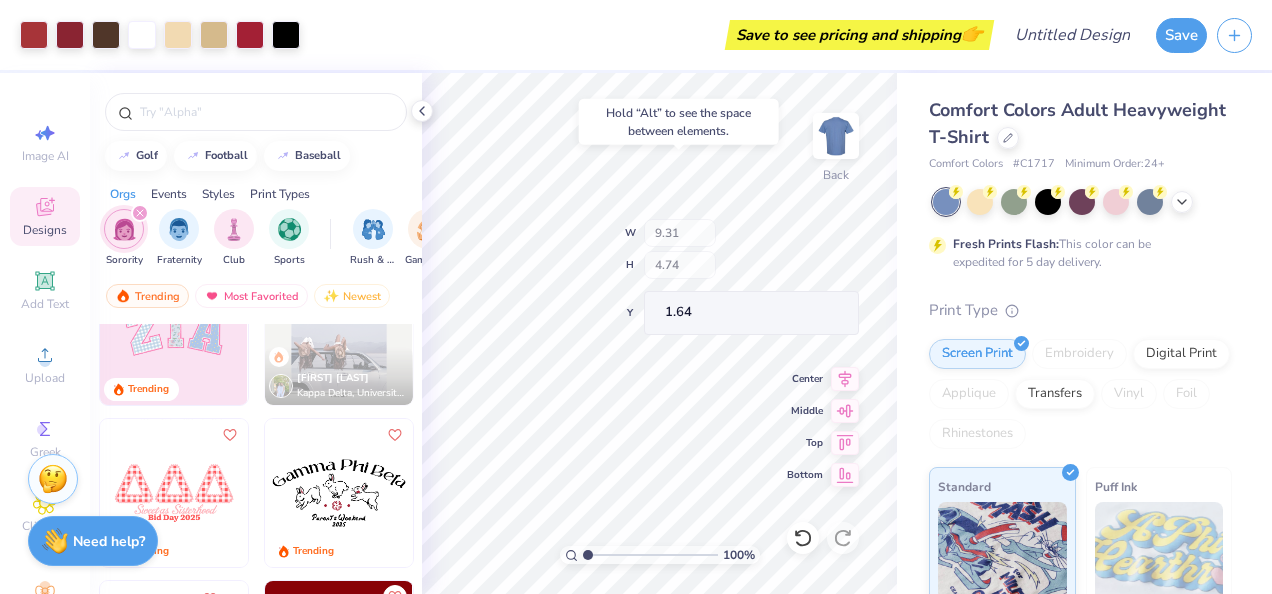 type on "1.64" 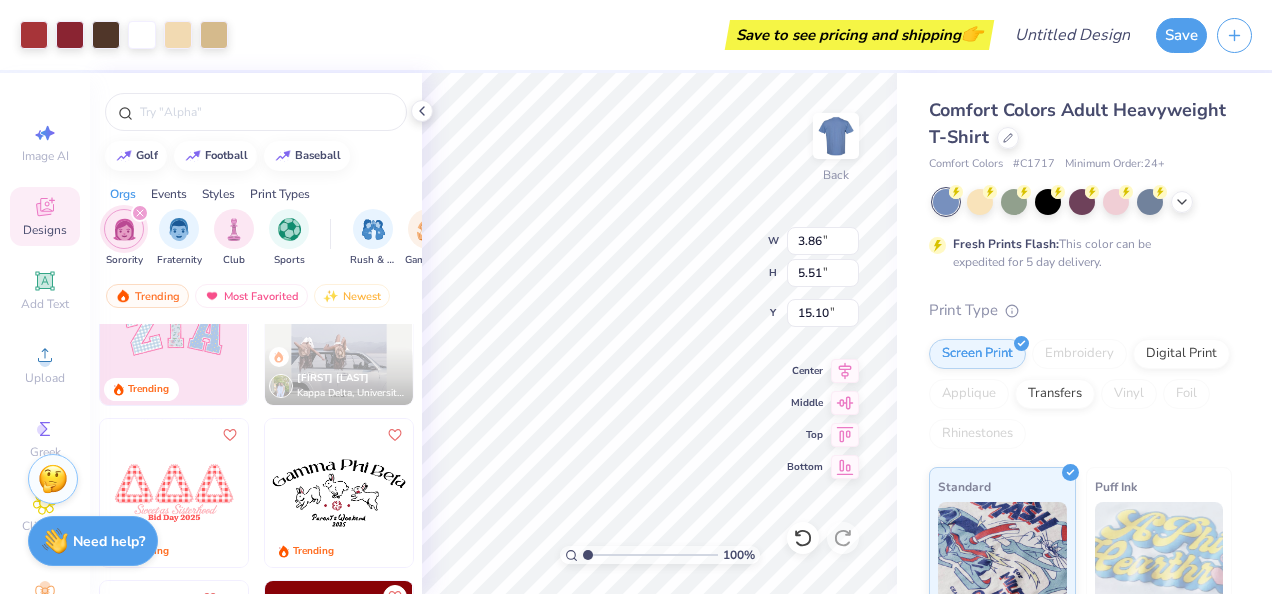 type on "15.10" 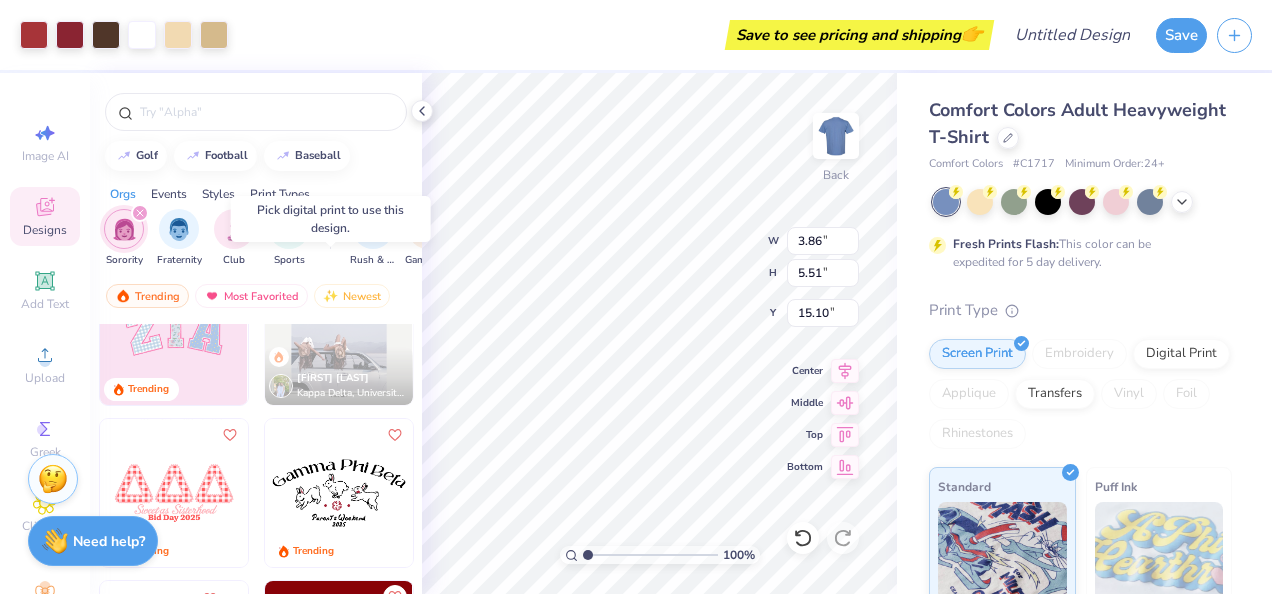 click on "100  % Back W 3.86 3.86 " H 5.51 5.51 " Y 15.10 15.10 " Center Middle Top Bottom Comfort Colors Adult Heavyweight T-Shirt # C1717 24 +" at bounding box center (636, 297) 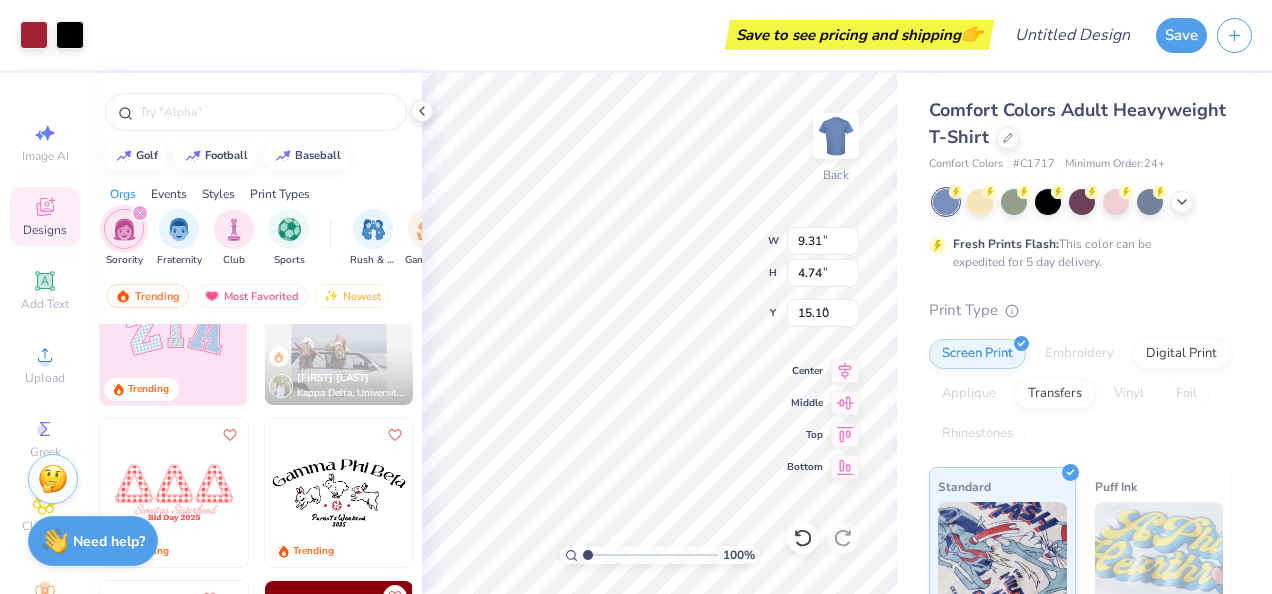 type on "9.31" 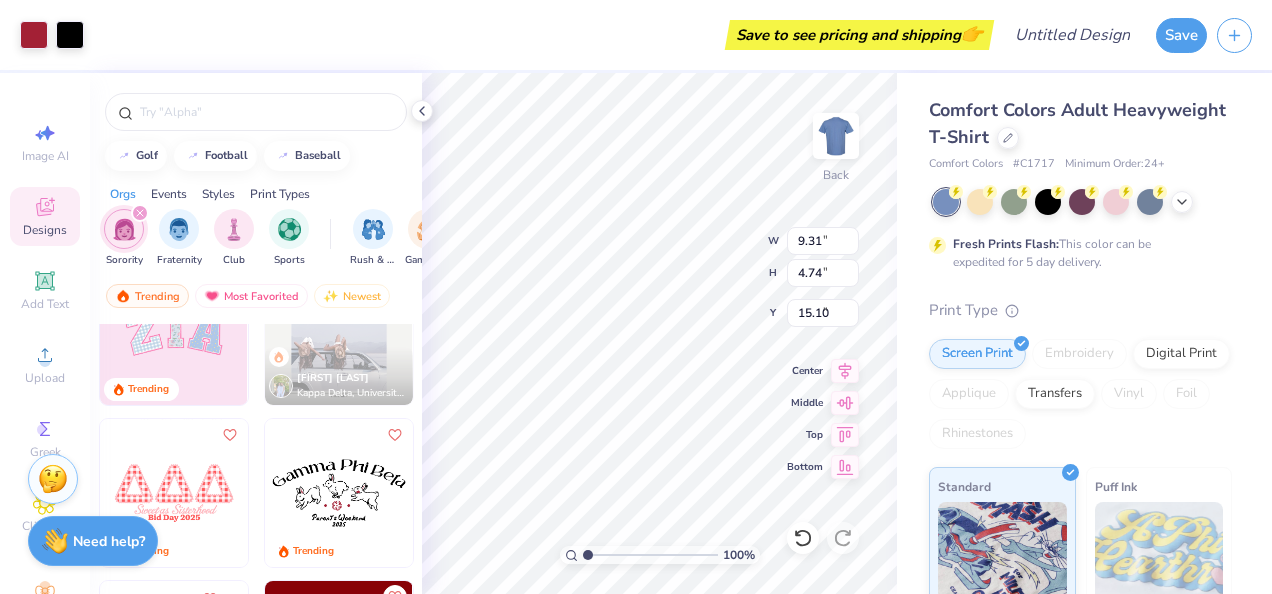 type on "4.74" 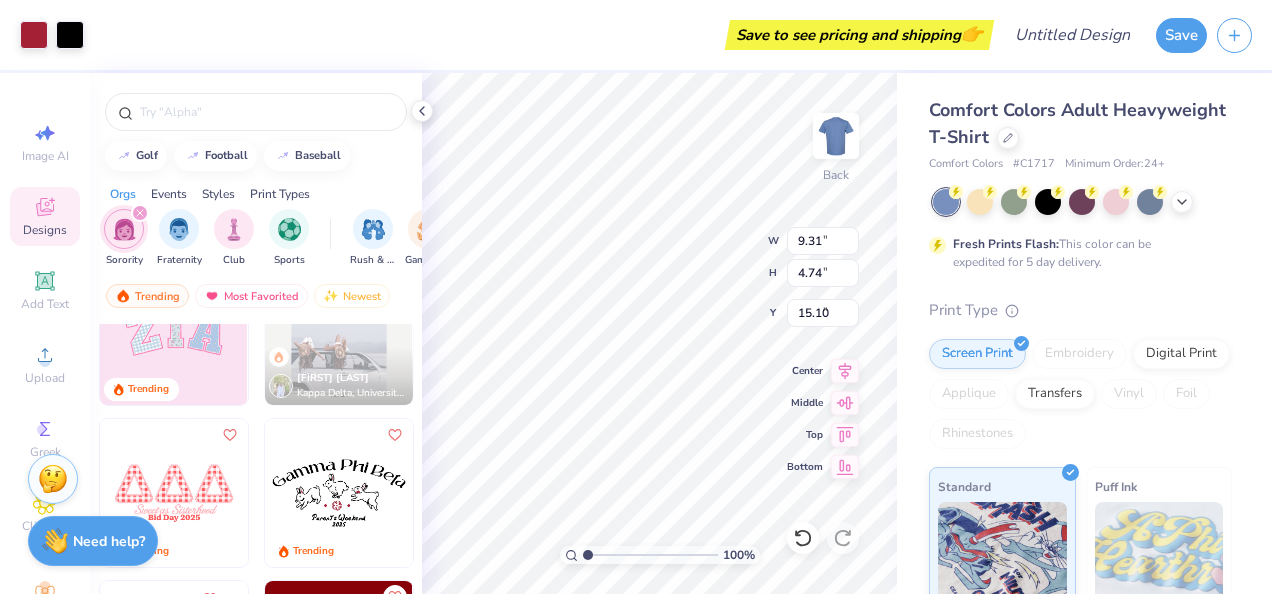 type on "1.64" 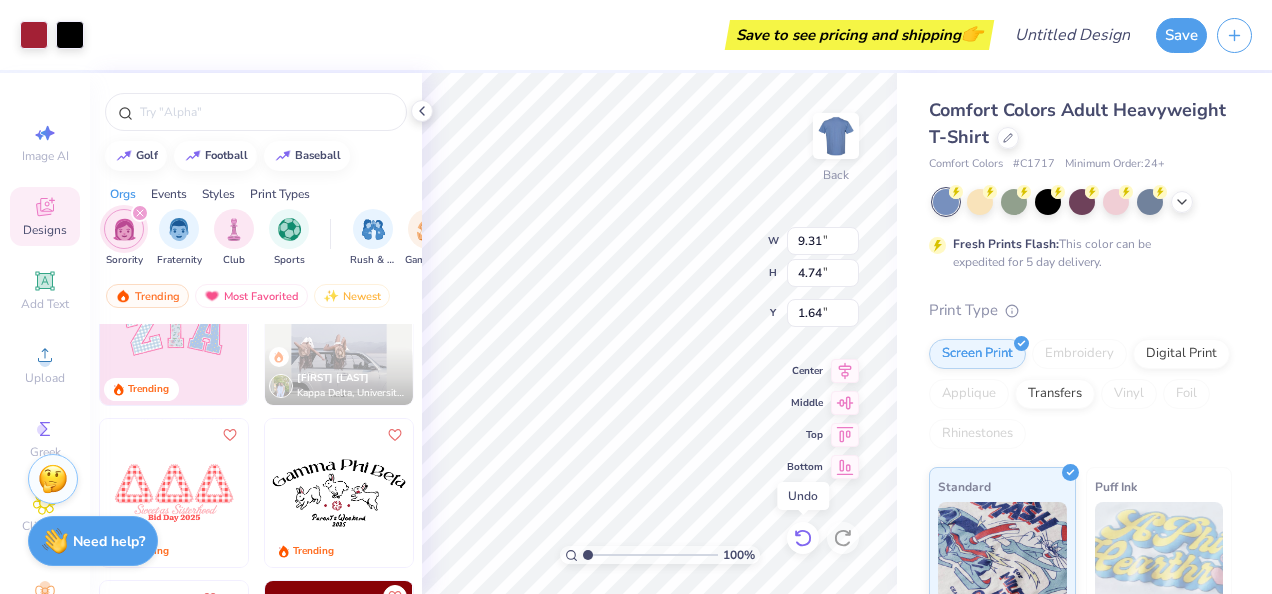 click 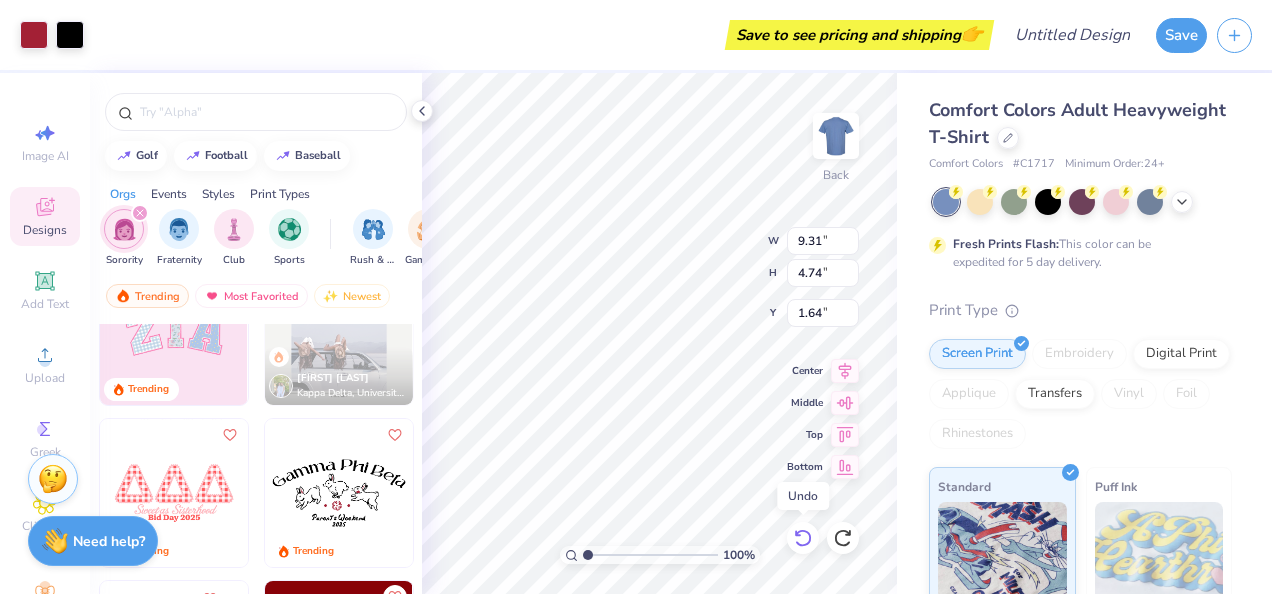 click 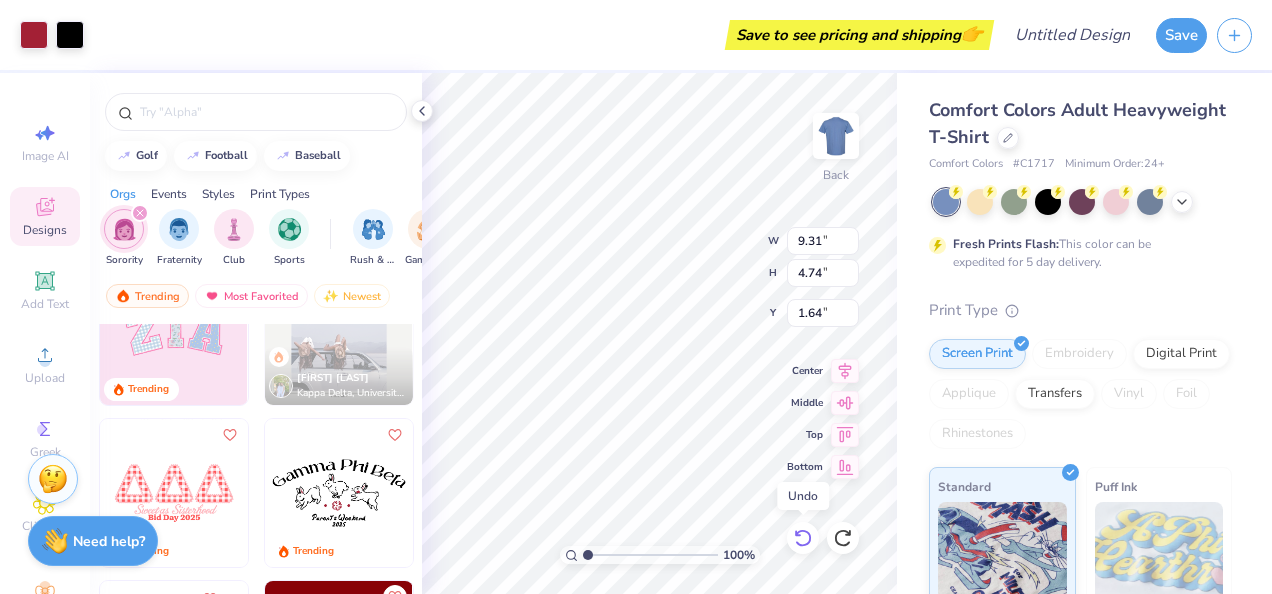 click 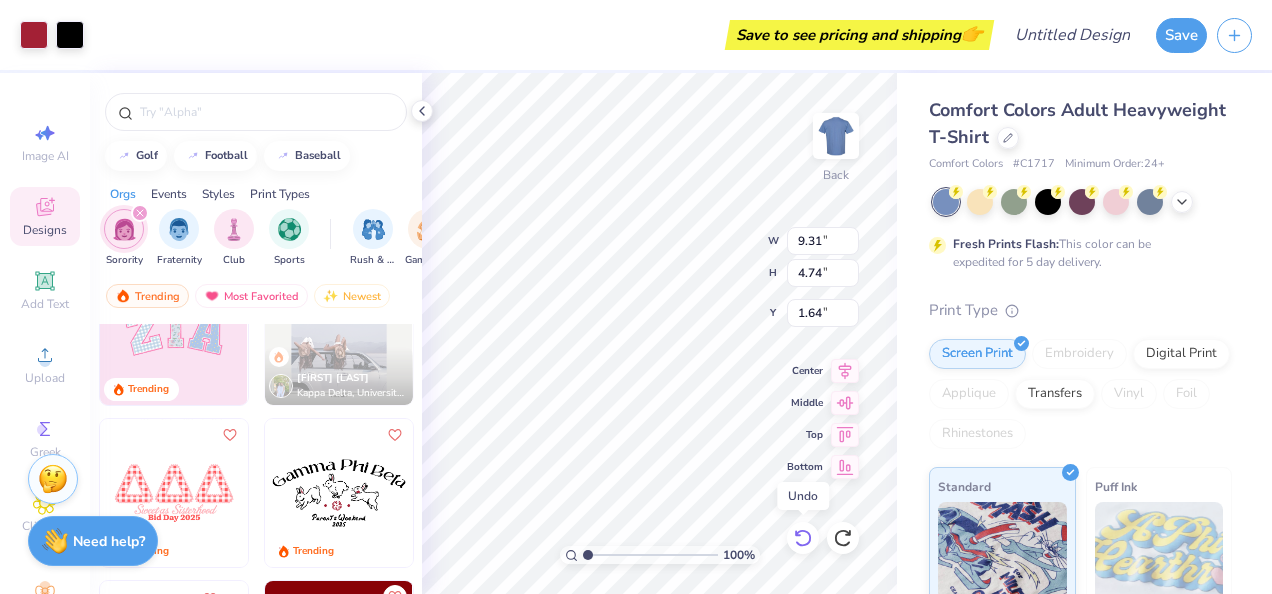 click 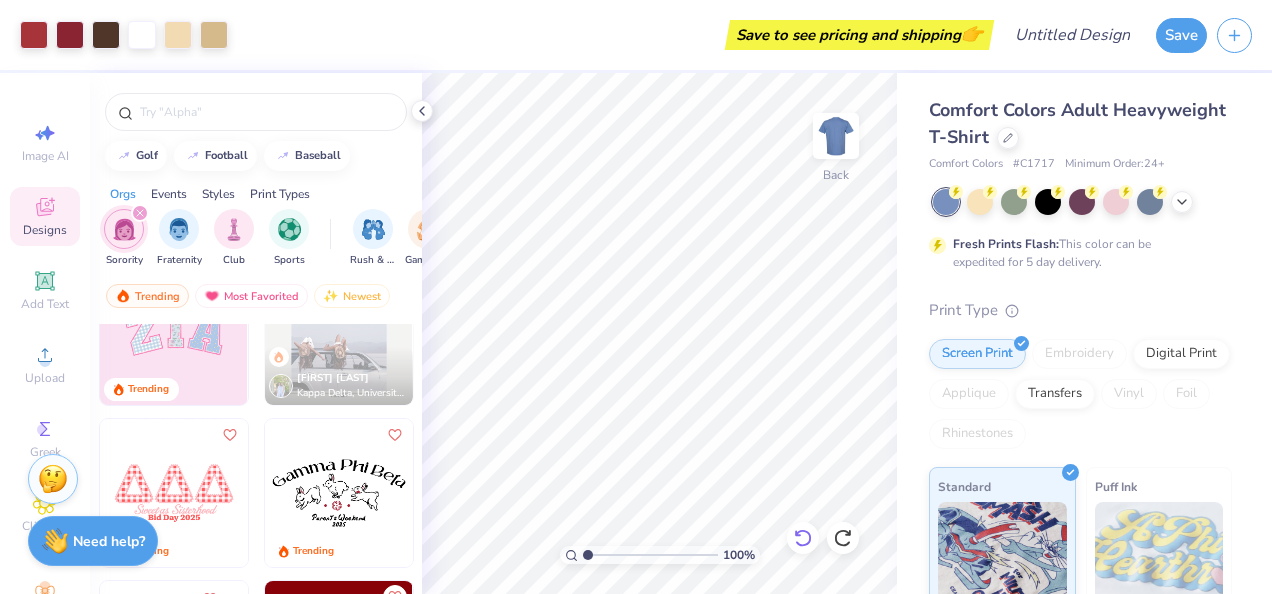 click 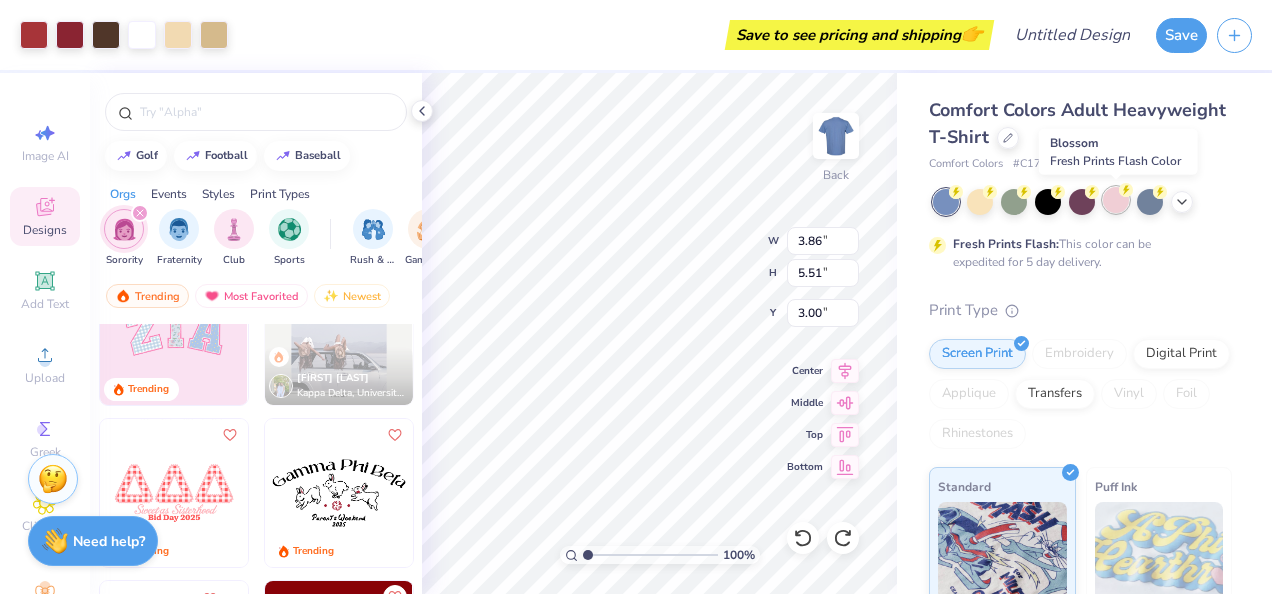 click at bounding box center (1116, 200) 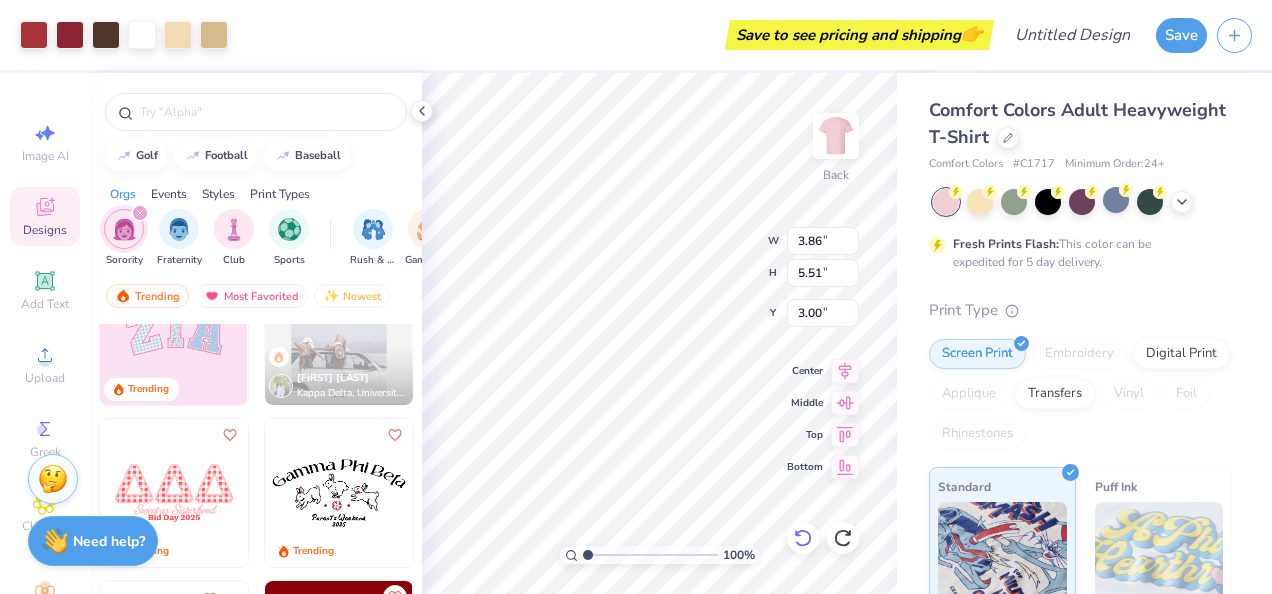 click 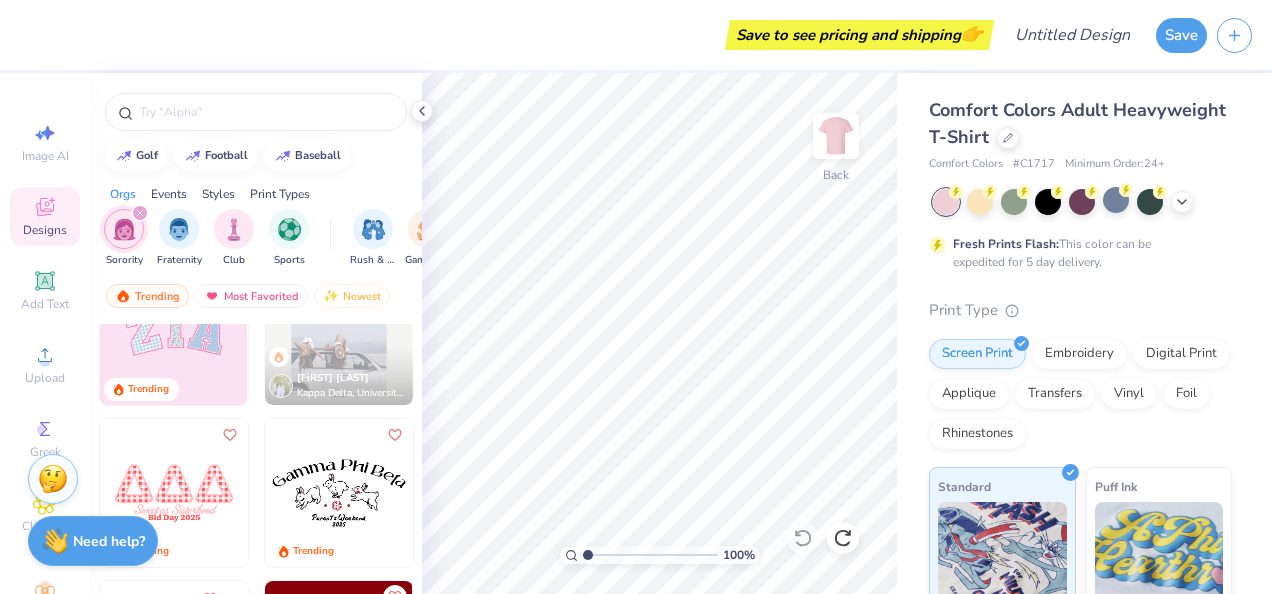 scroll, scrollTop: 324, scrollLeft: 0, axis: vertical 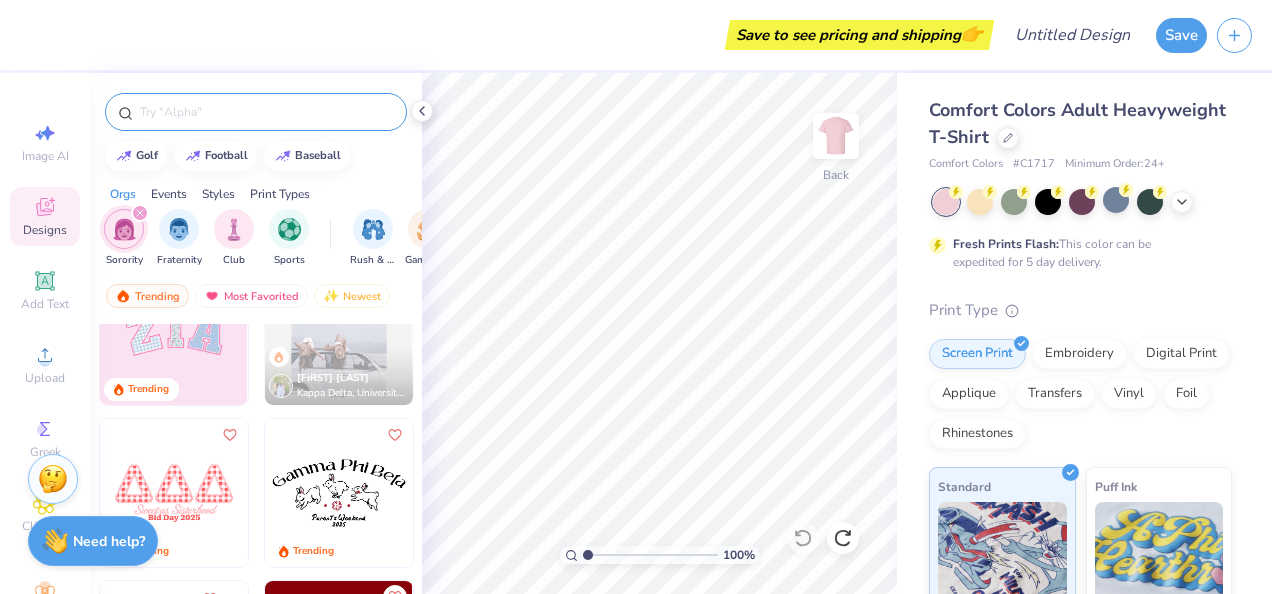 click at bounding box center [266, 112] 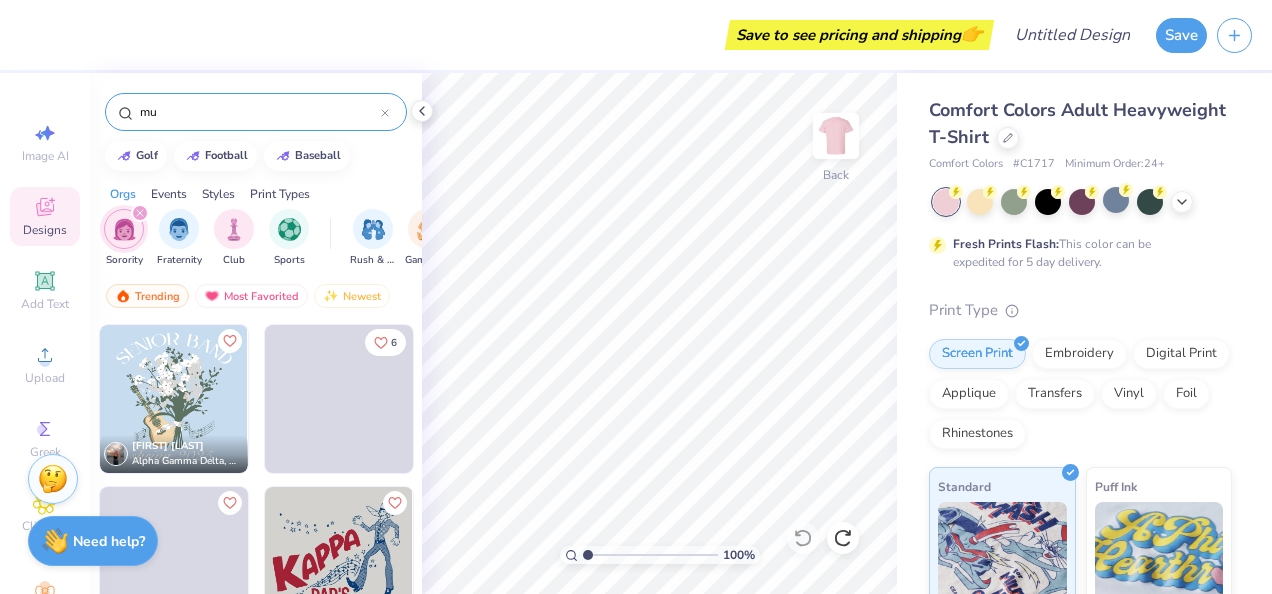 type on "m" 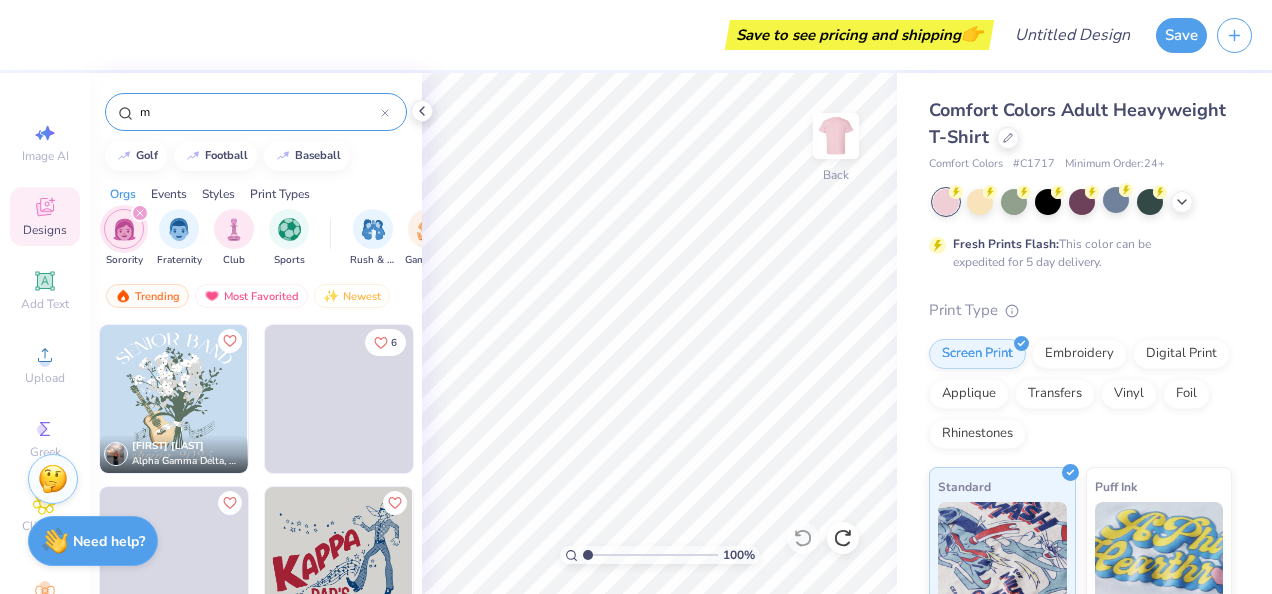 type 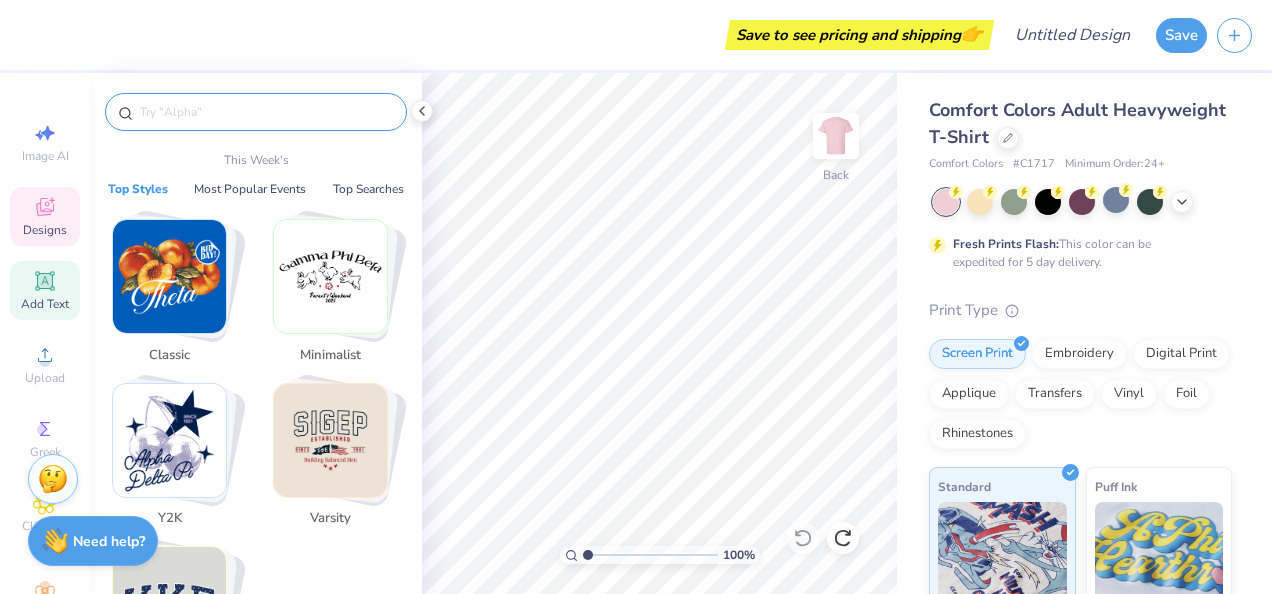 click 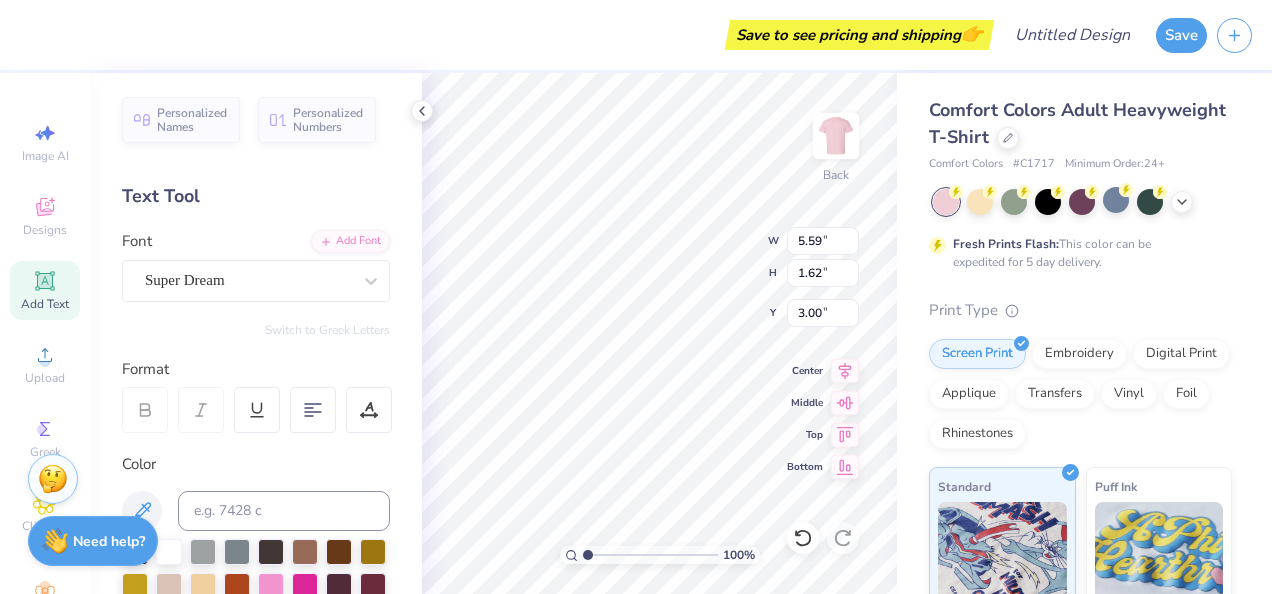 type on "3.00" 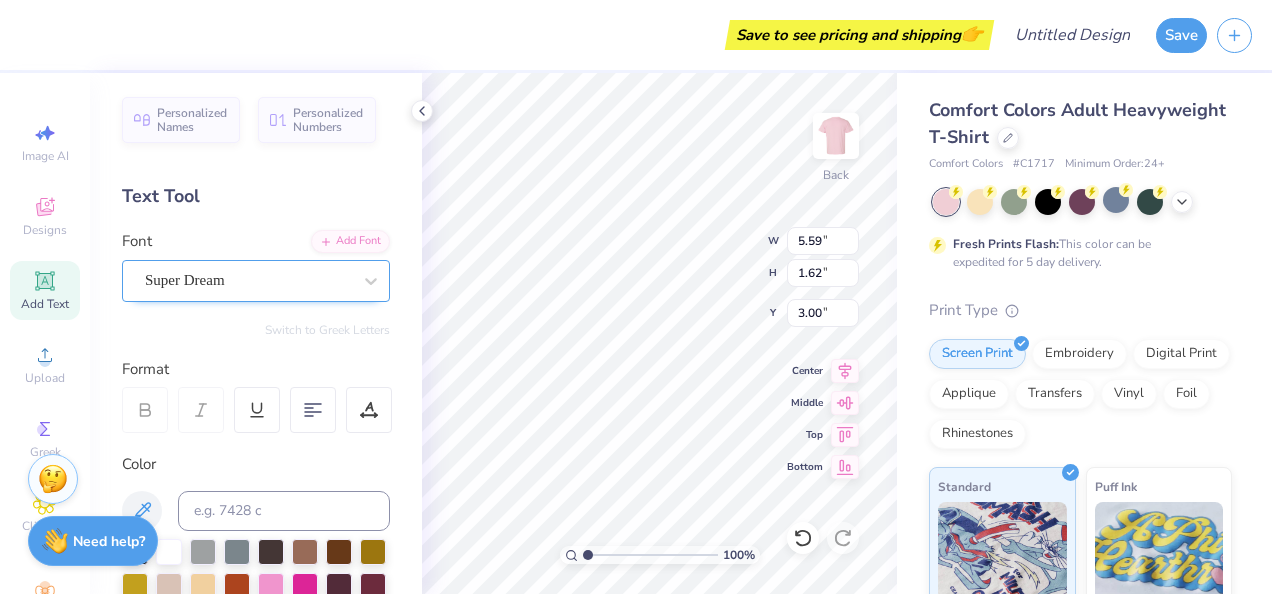 click on "Save to see pricing and shipping  👉 Design Title Save Image AI Designs Add Text Upload Greek Clipart & logos Decorate Personalized Names Personalized Numbers Text Tool  Add Font Font Super Dream Switch to Greek Letters Format Color Styles Text Shape 100  % Back W 5.59 5.59 " H 1.62 1.62 " Y 3.00 3.00 " Center Middle Top Bottom Comfort Colors Adult Heavyweight T-Shirt Comfort Colors # C1717 Minimum Order:  24 +   Fresh Prints Flash:  This color can be expedited for 5 day delivery. Print Type Screen Print Embroidery Digital Print Applique Transfers Vinyl Foil Rhinestones Standard Puff Ink Neon Ink Metallic & Glitter Ink Glow in the Dark Ink Water based Ink Stuck?  Our Art team will finish your design for free. Need help?  Chat with us." at bounding box center [636, 297] 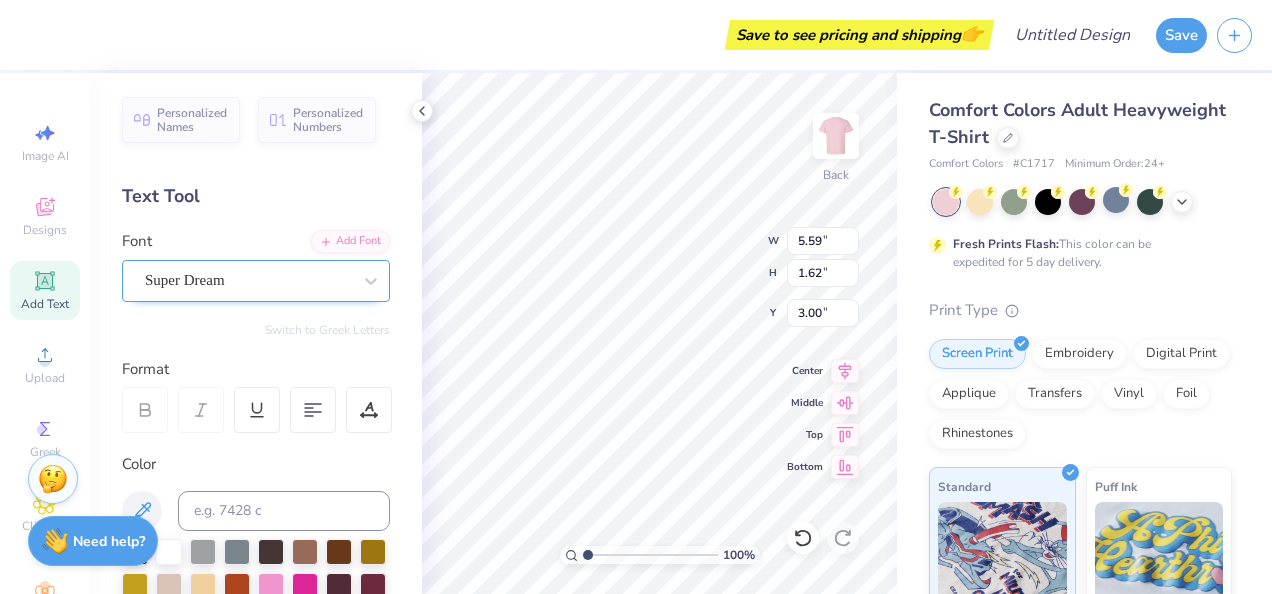 click on "Super Dream" at bounding box center (248, 280) 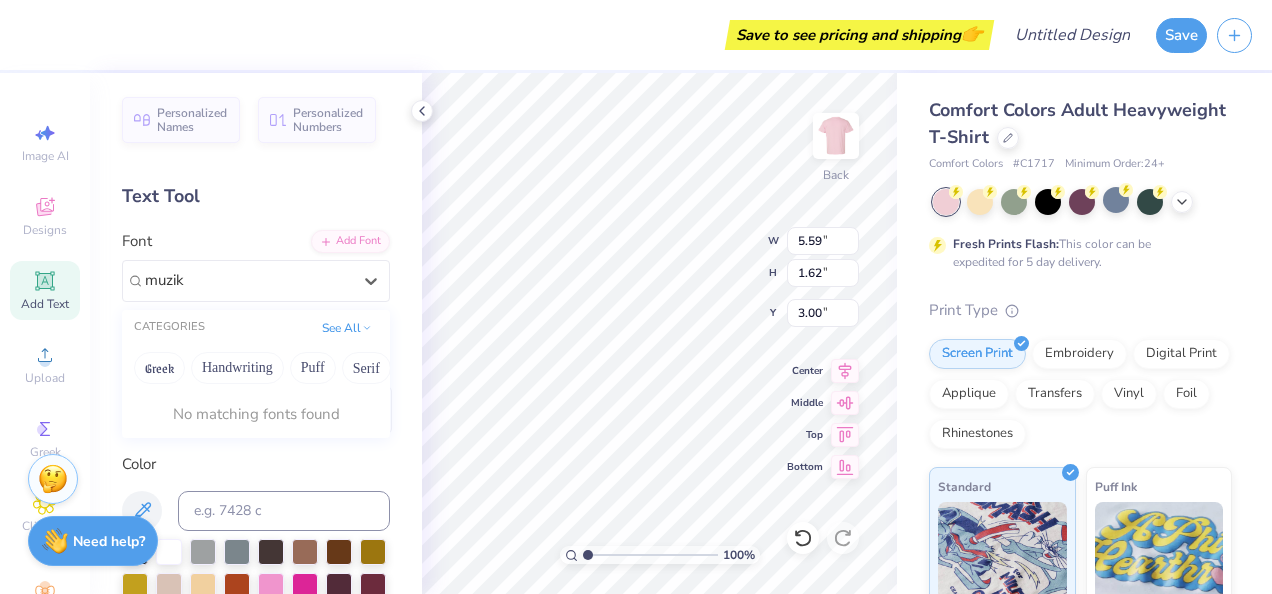type on "muzik" 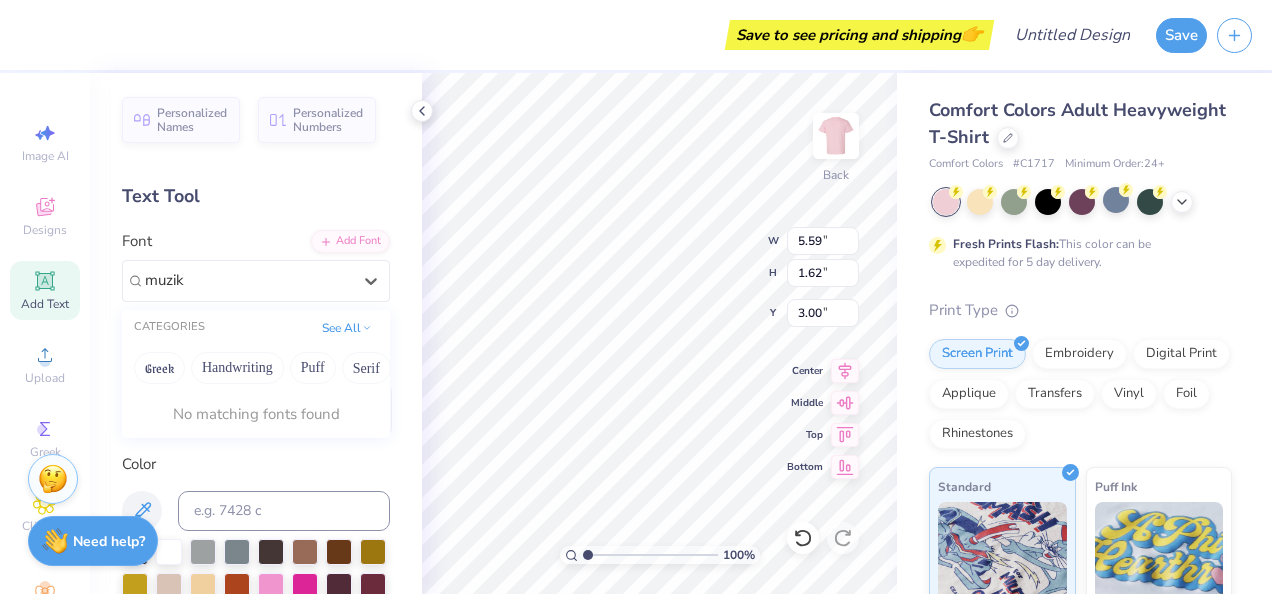 type 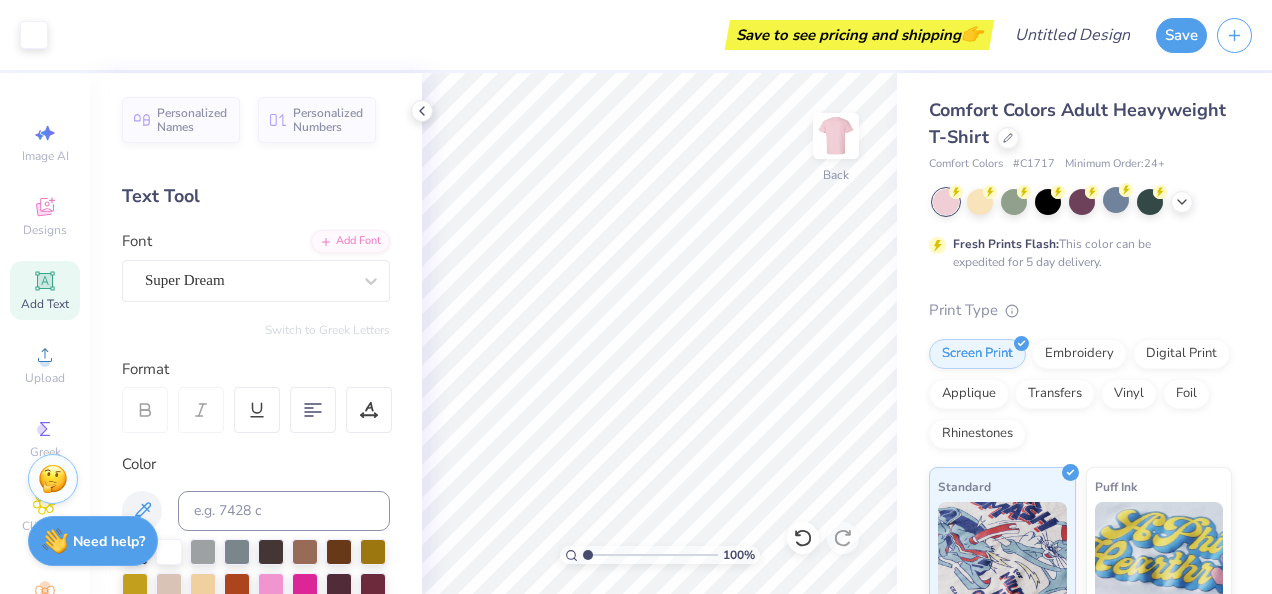 click at bounding box center (145, 410) 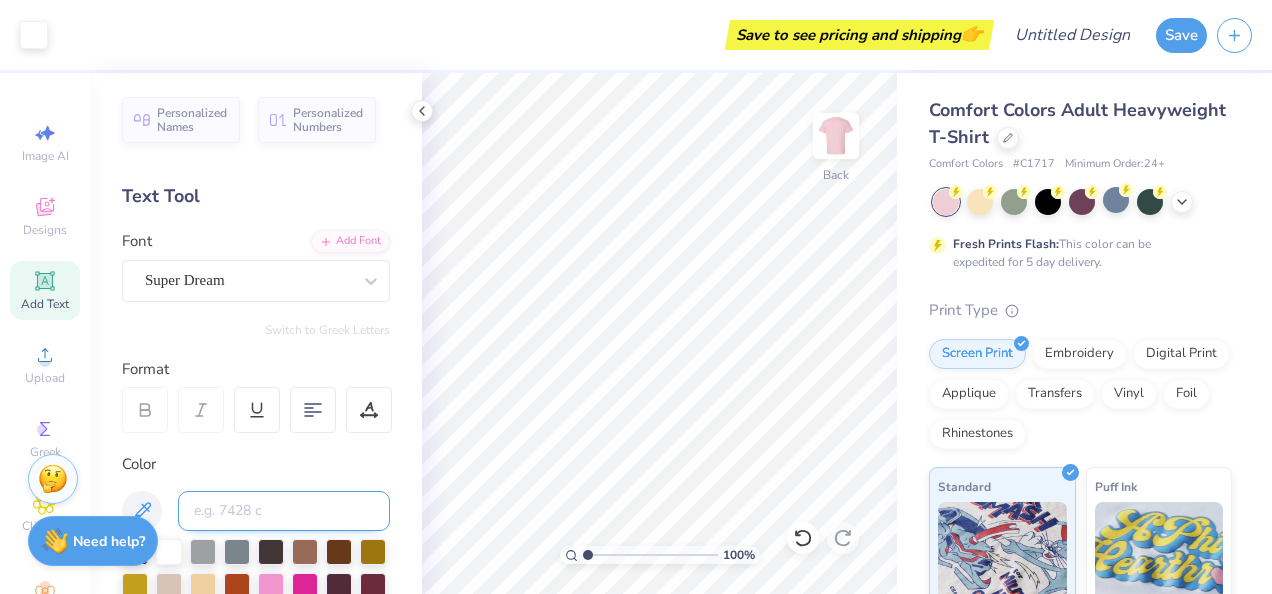 click at bounding box center [284, 511] 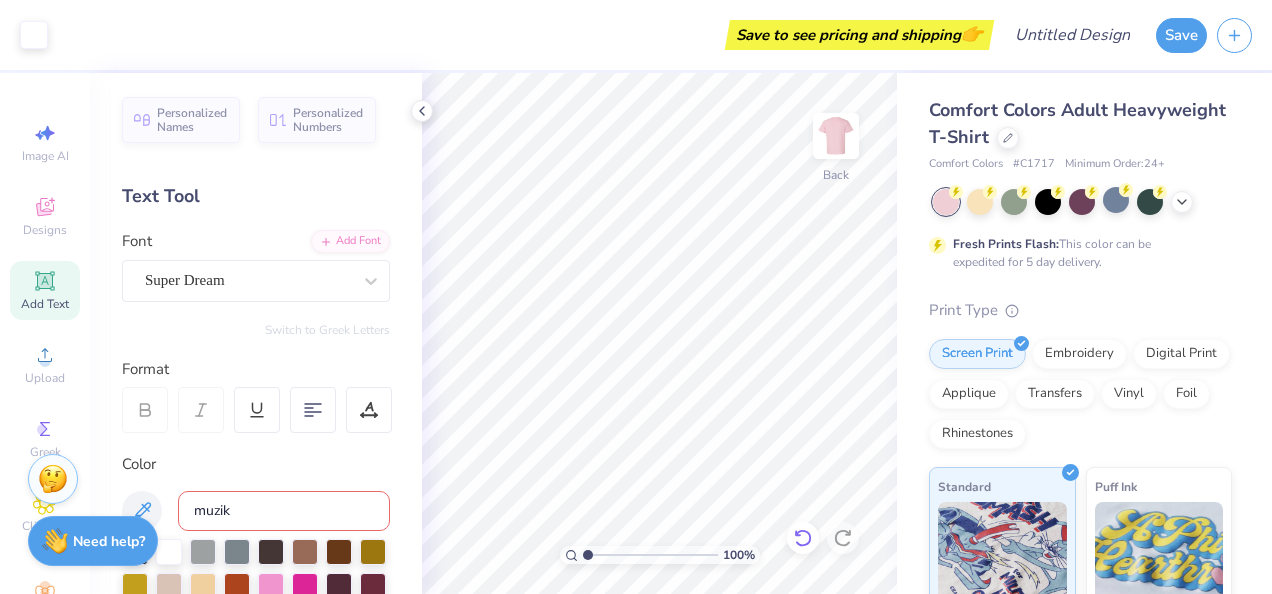 type on "muzik" 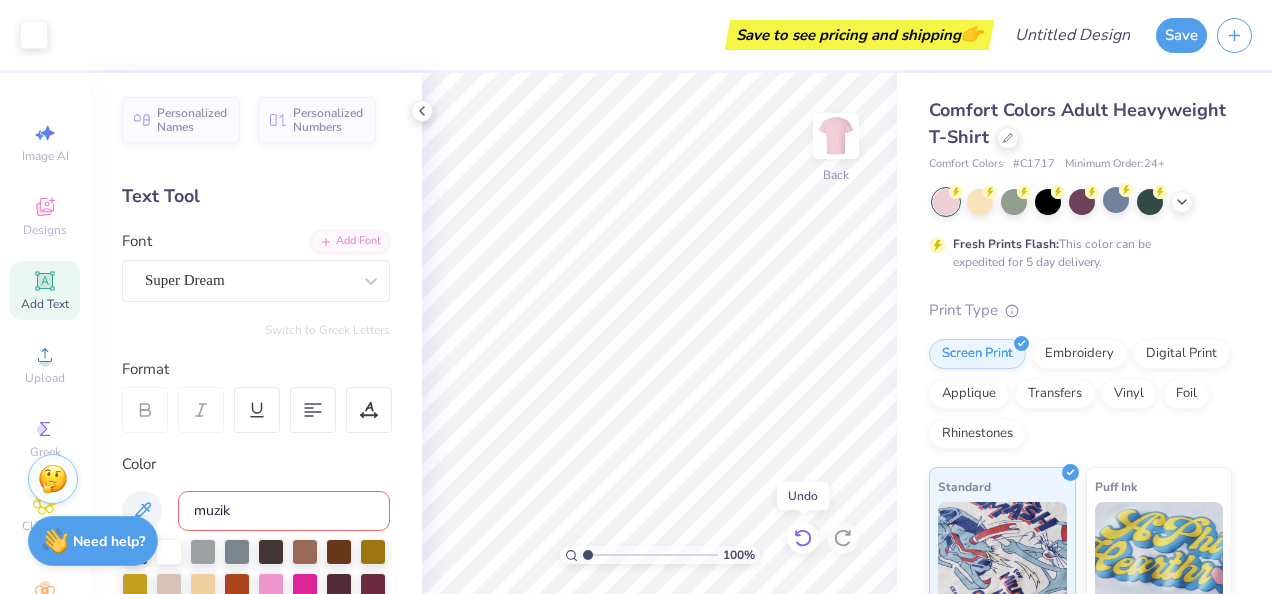 click 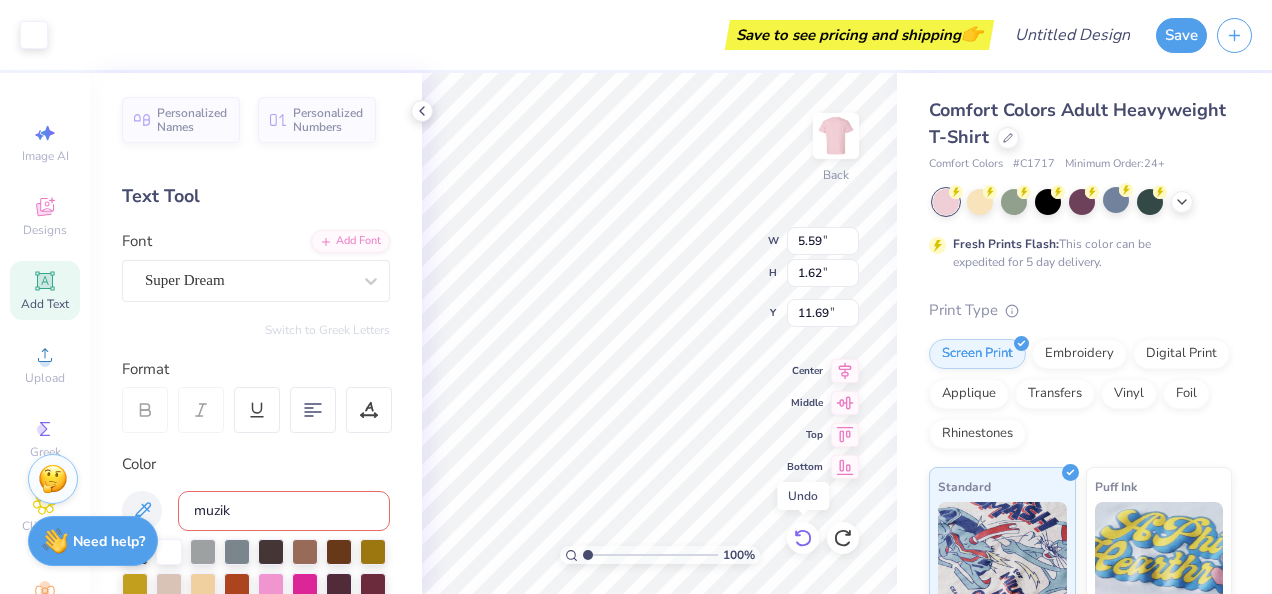 click 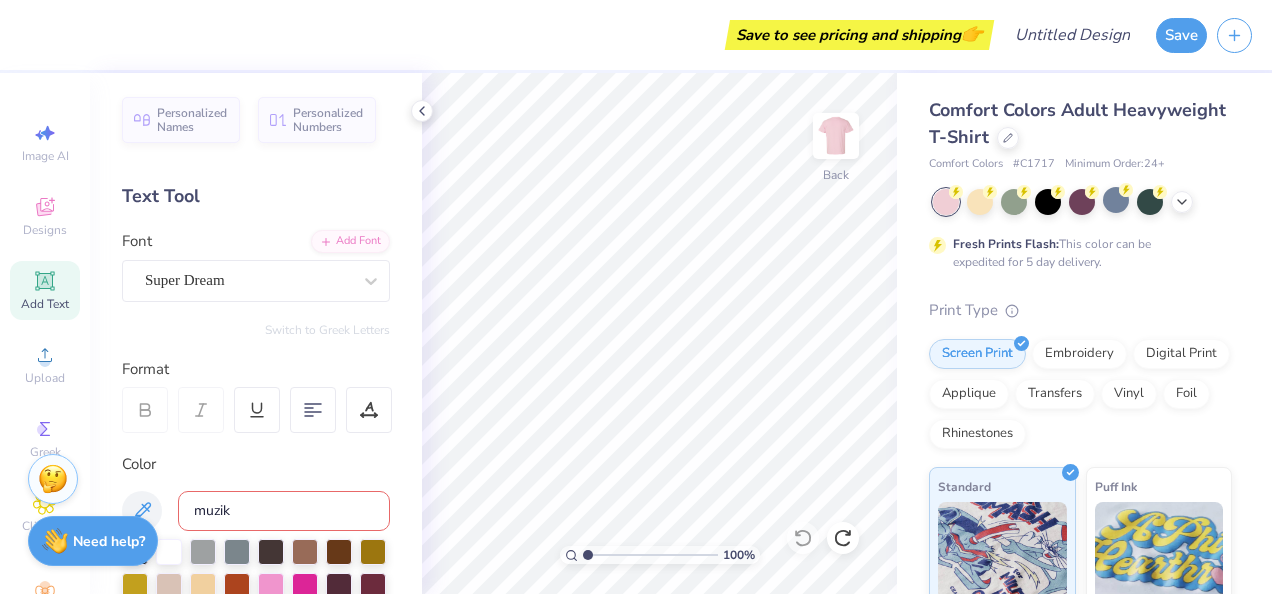 click on "muzik" at bounding box center (284, 511) 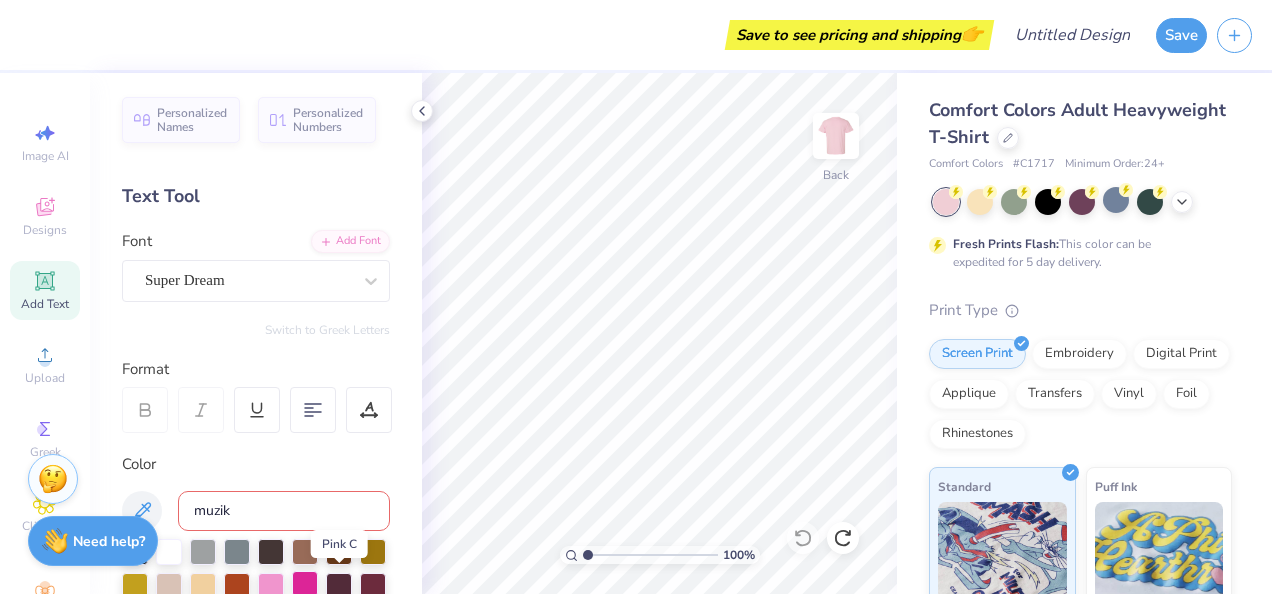 click at bounding box center (305, 584) 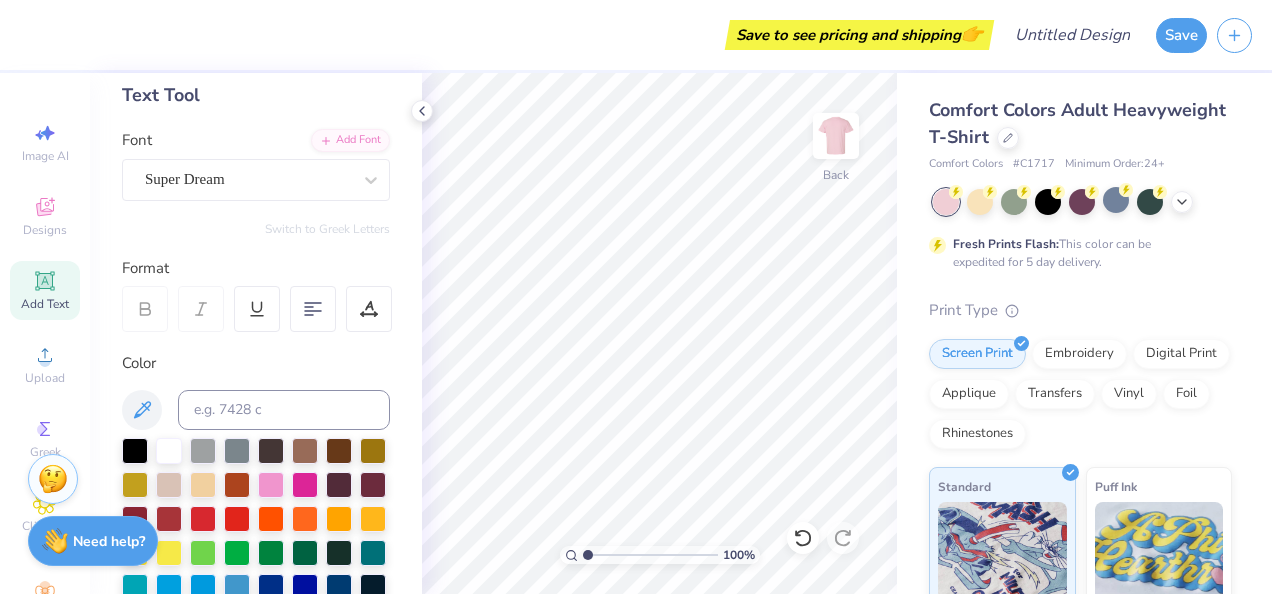scroll, scrollTop: 120, scrollLeft: 0, axis: vertical 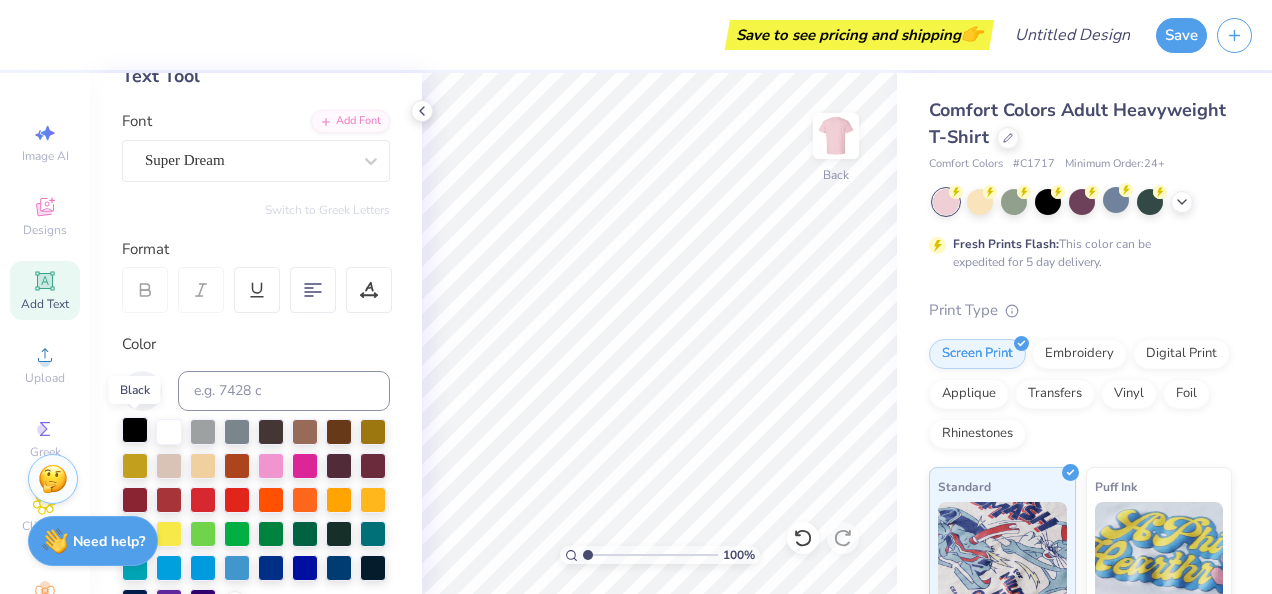 click at bounding box center (135, 430) 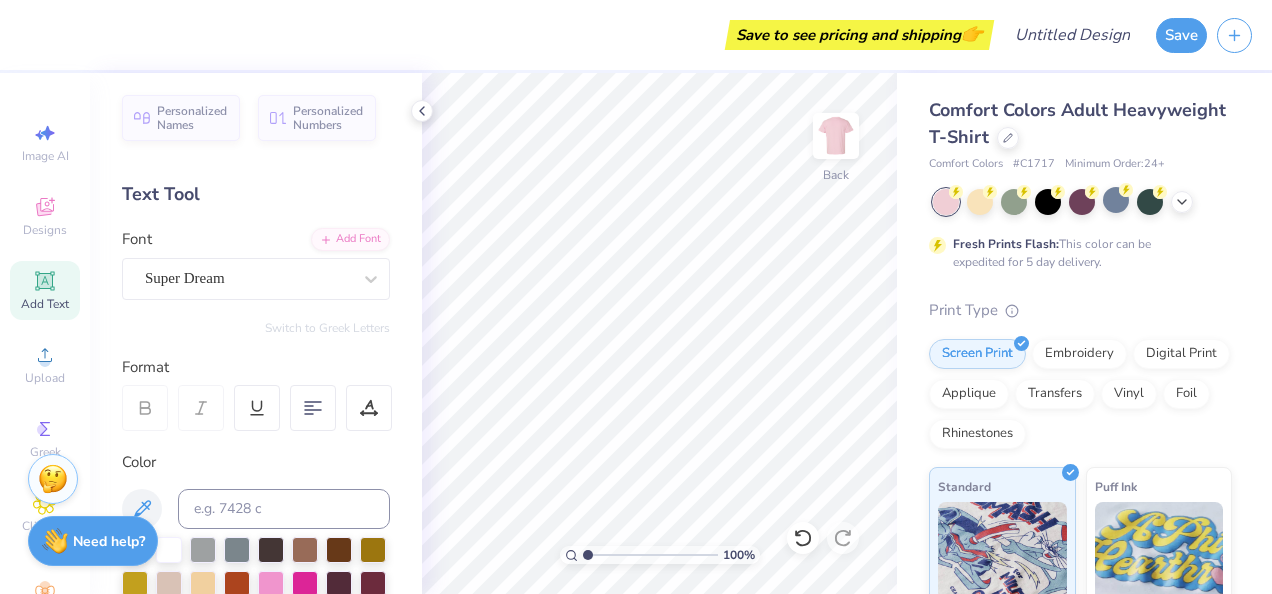 scroll, scrollTop: 0, scrollLeft: 0, axis: both 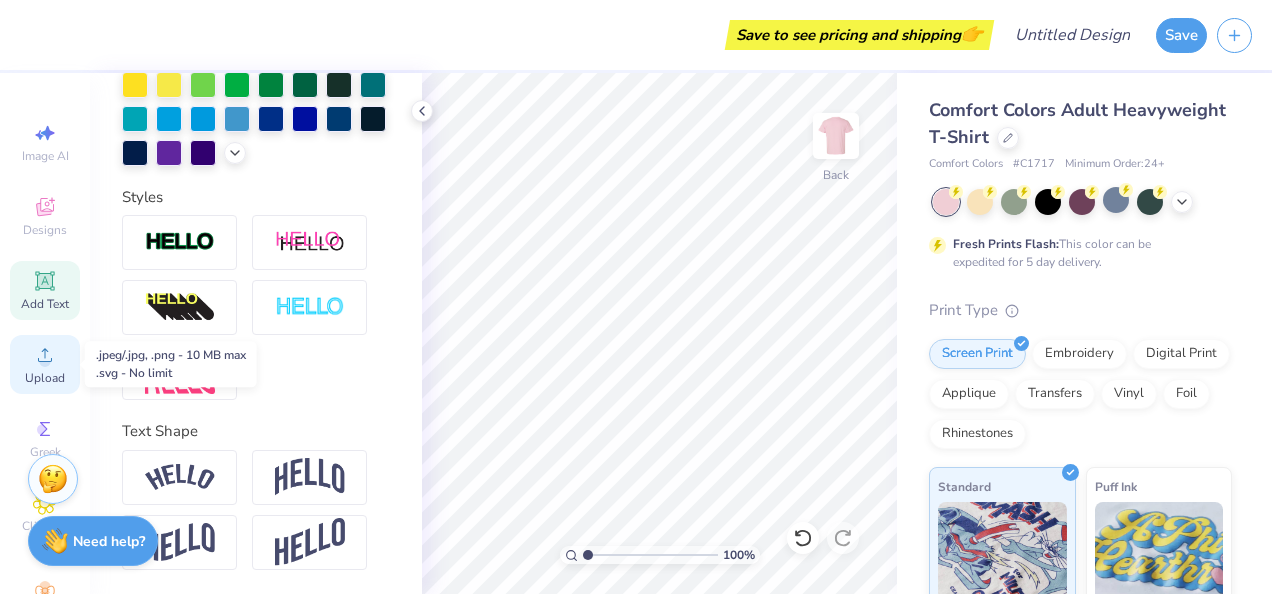 click on "Upload" at bounding box center (45, 378) 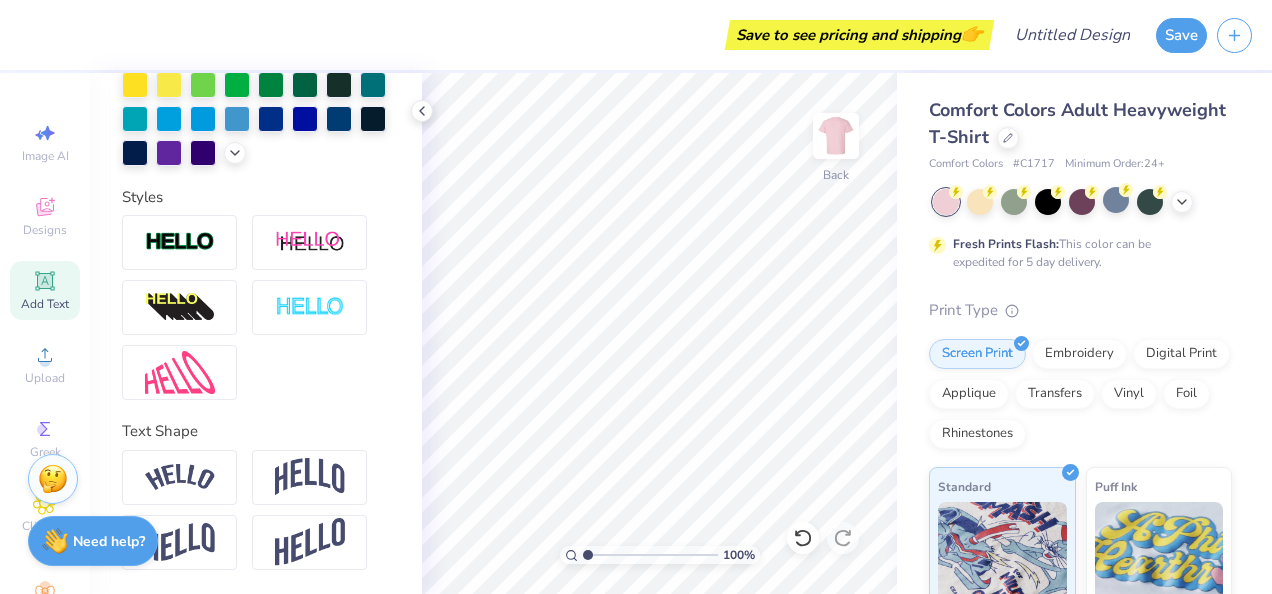 click on "Add Text" at bounding box center (45, 290) 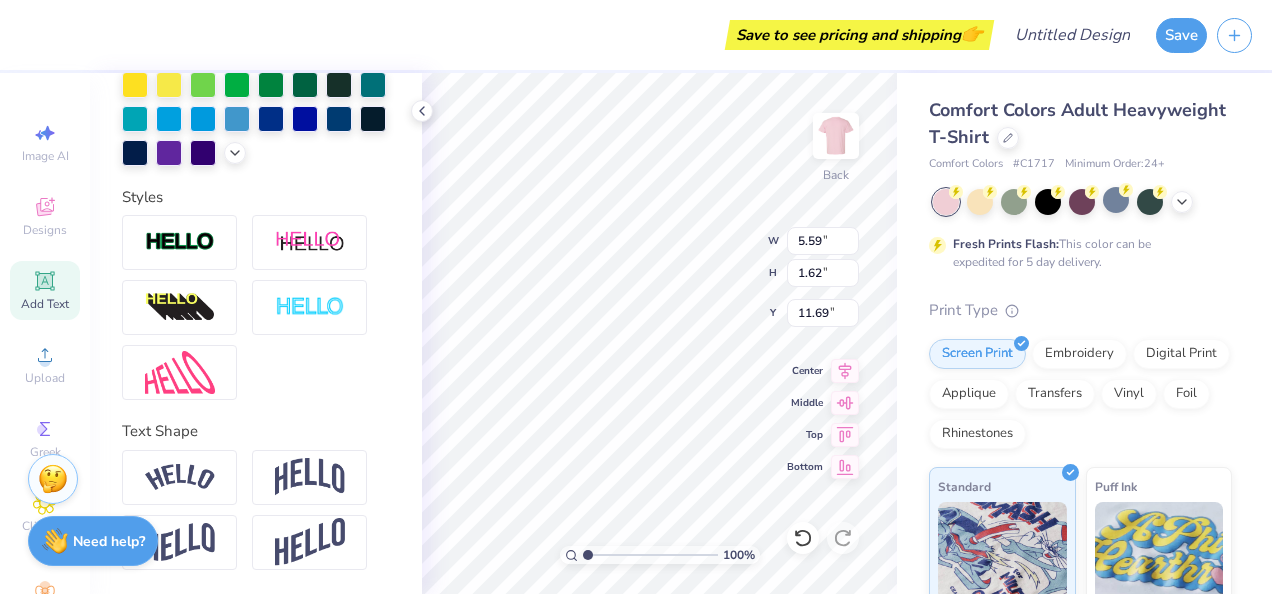 scroll, scrollTop: 146, scrollLeft: 0, axis: vertical 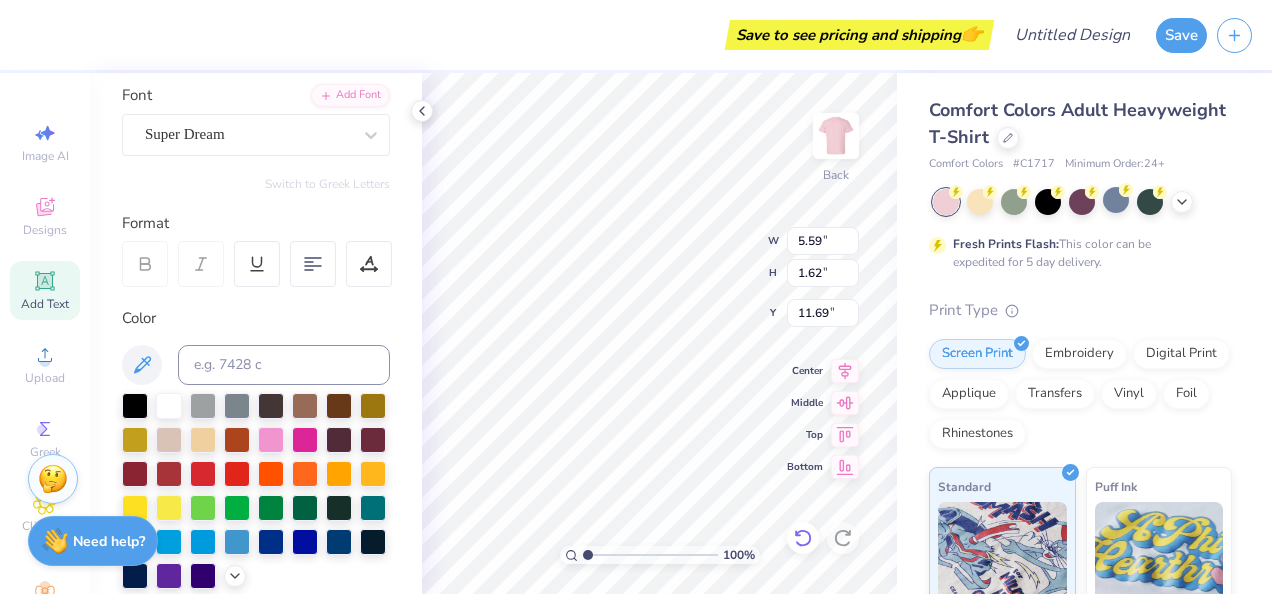 click 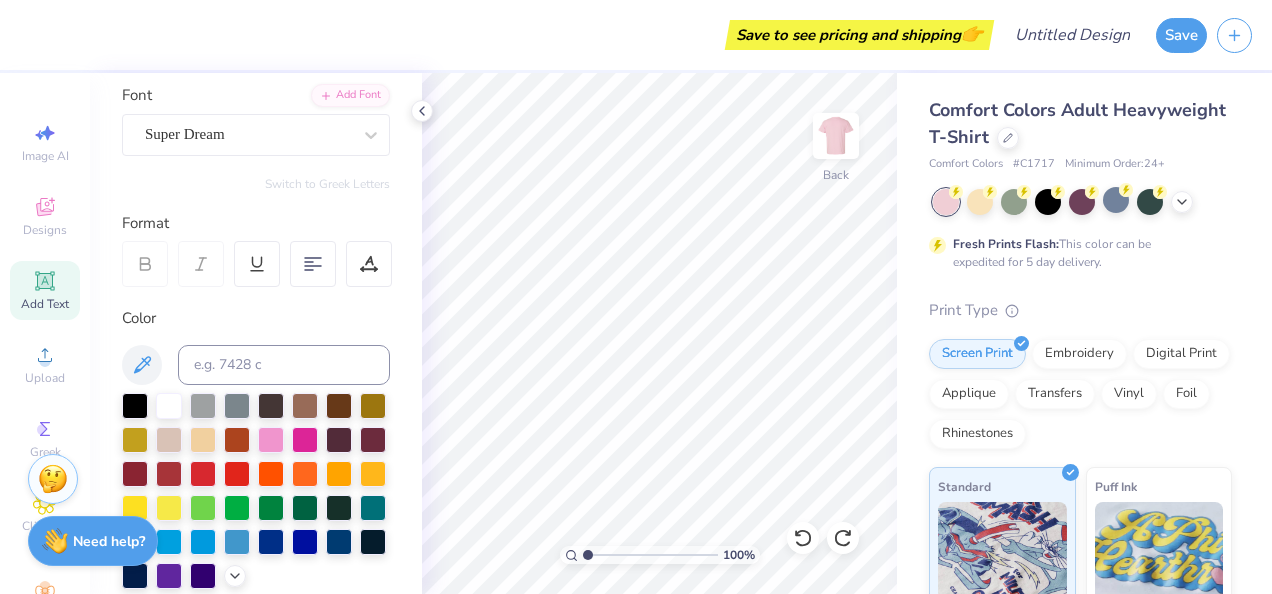 scroll, scrollTop: 0, scrollLeft: 0, axis: both 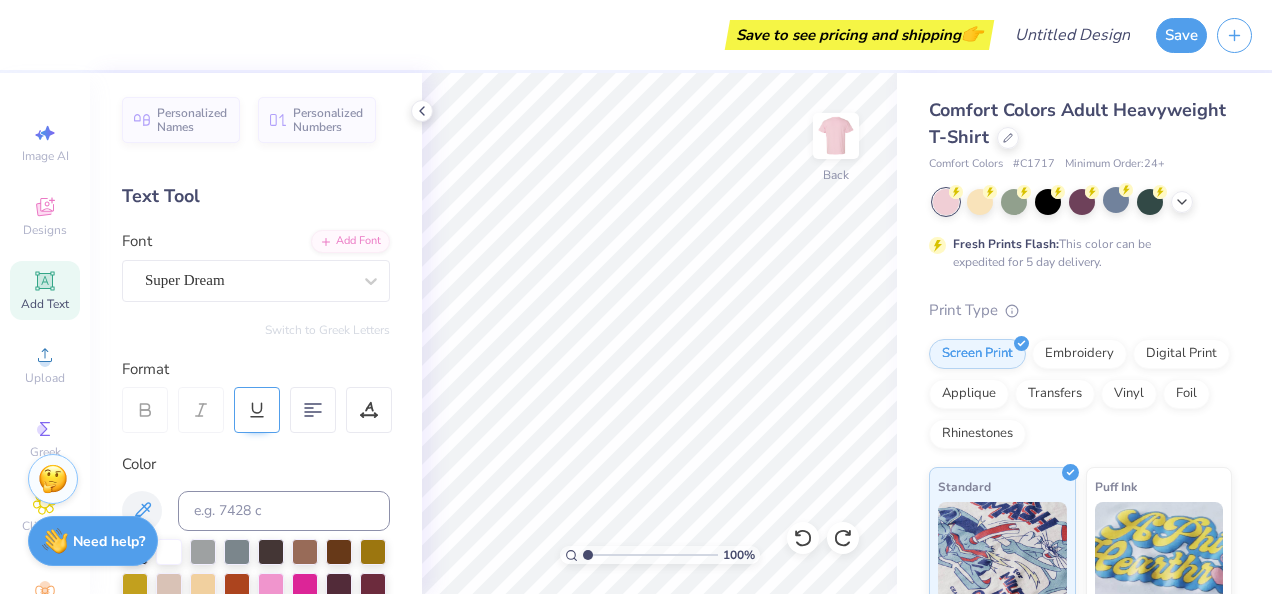 click 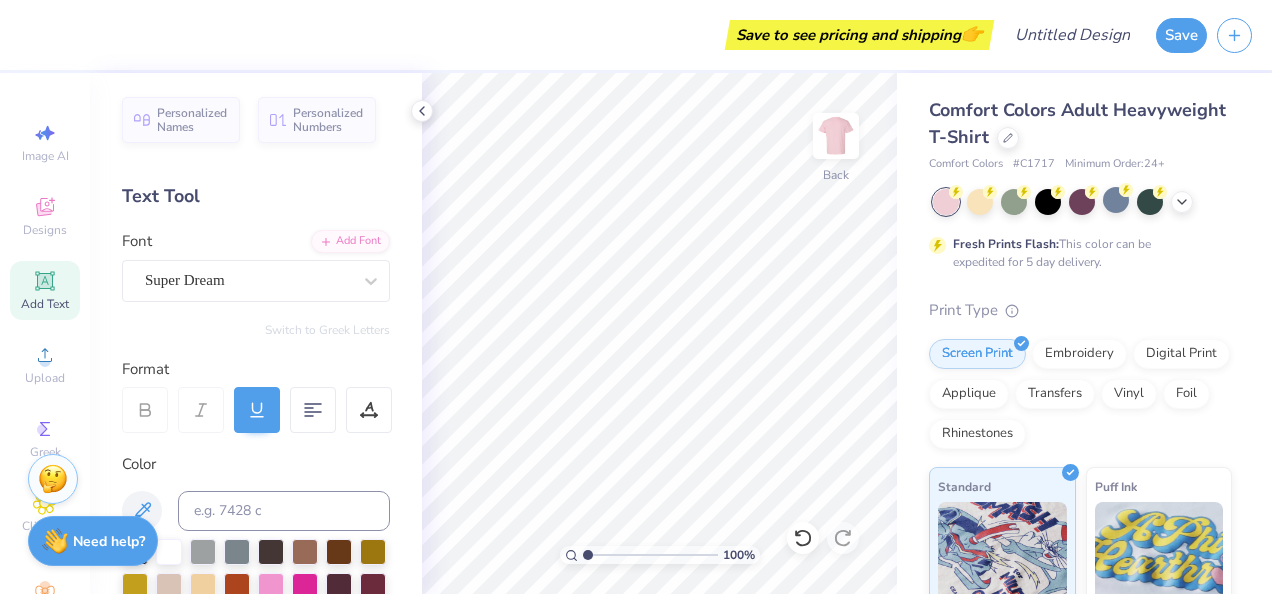 click 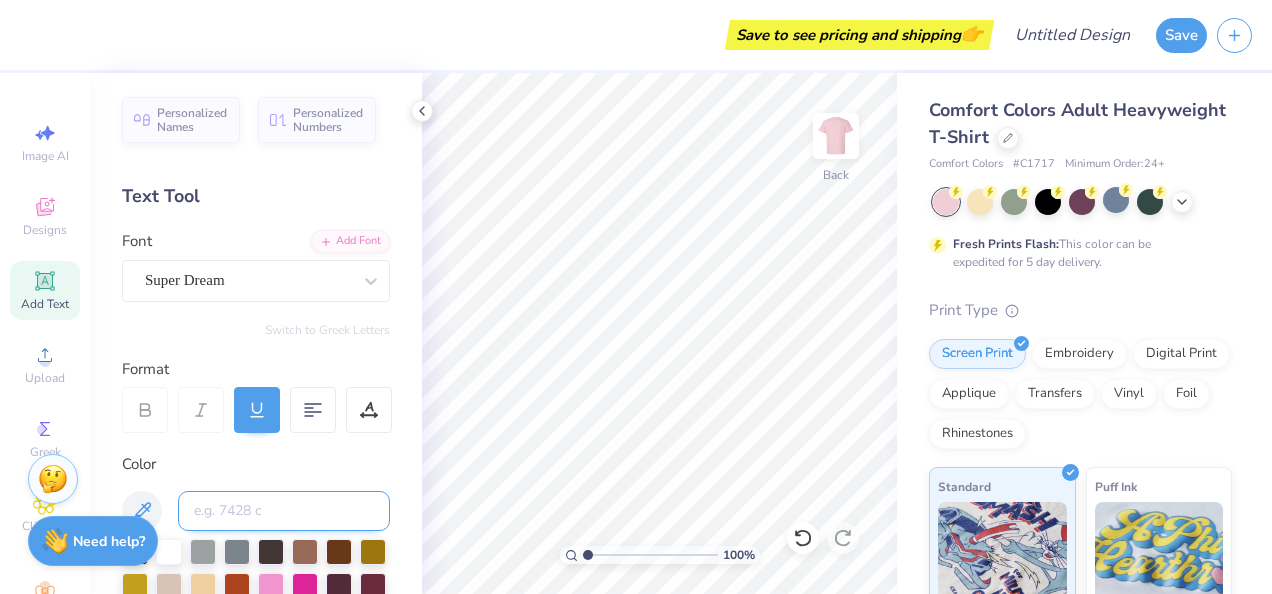 click at bounding box center [284, 511] 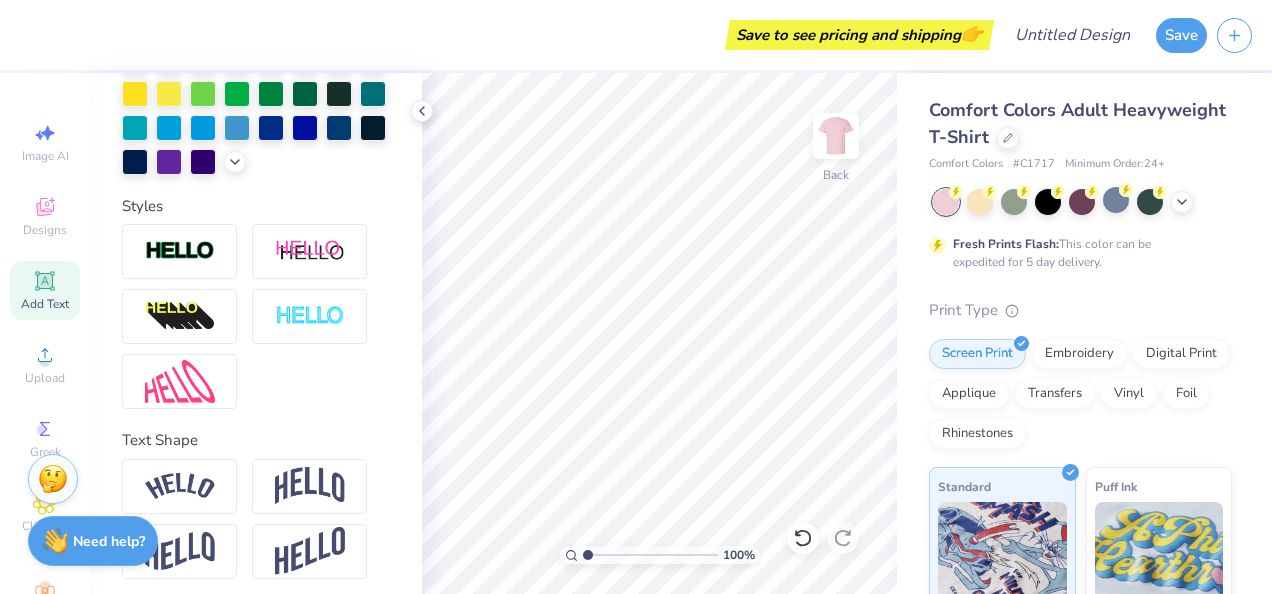 scroll, scrollTop: 601, scrollLeft: 0, axis: vertical 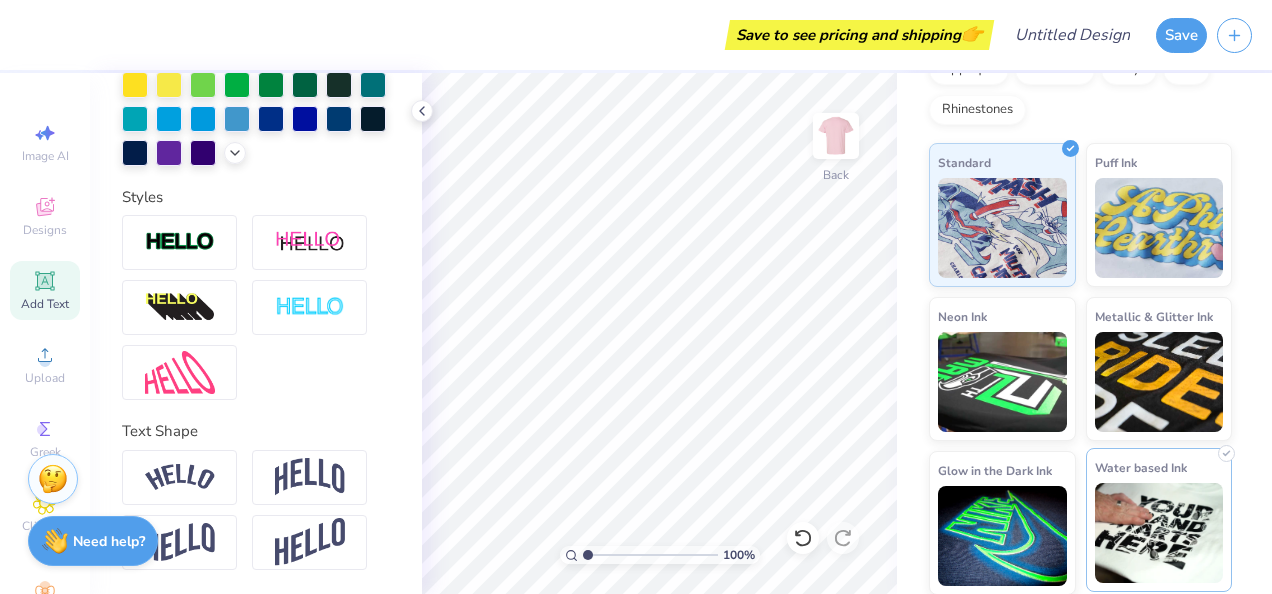click at bounding box center [1159, 533] 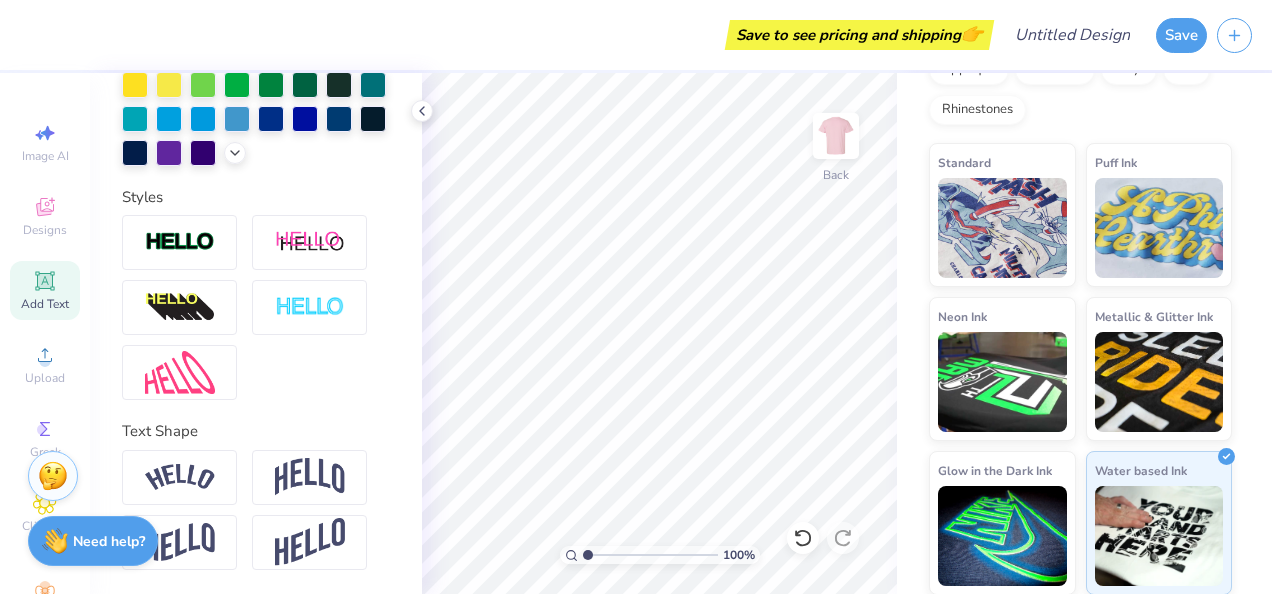 click at bounding box center (53, 476) 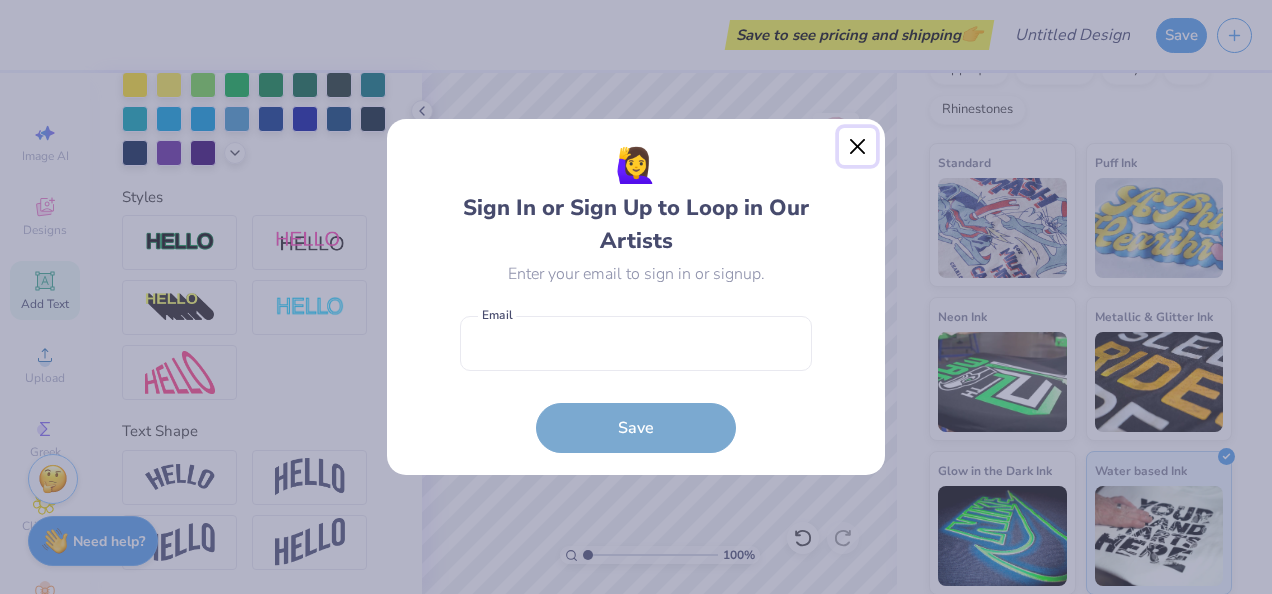 click at bounding box center [858, 147] 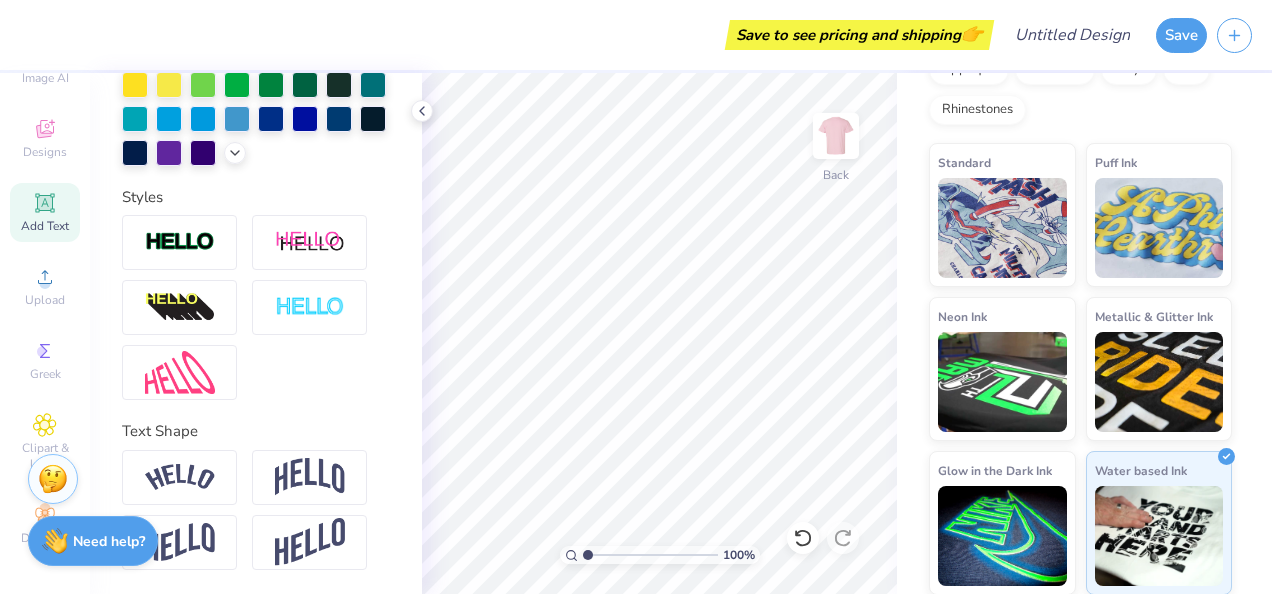 scroll, scrollTop: 93, scrollLeft: 0, axis: vertical 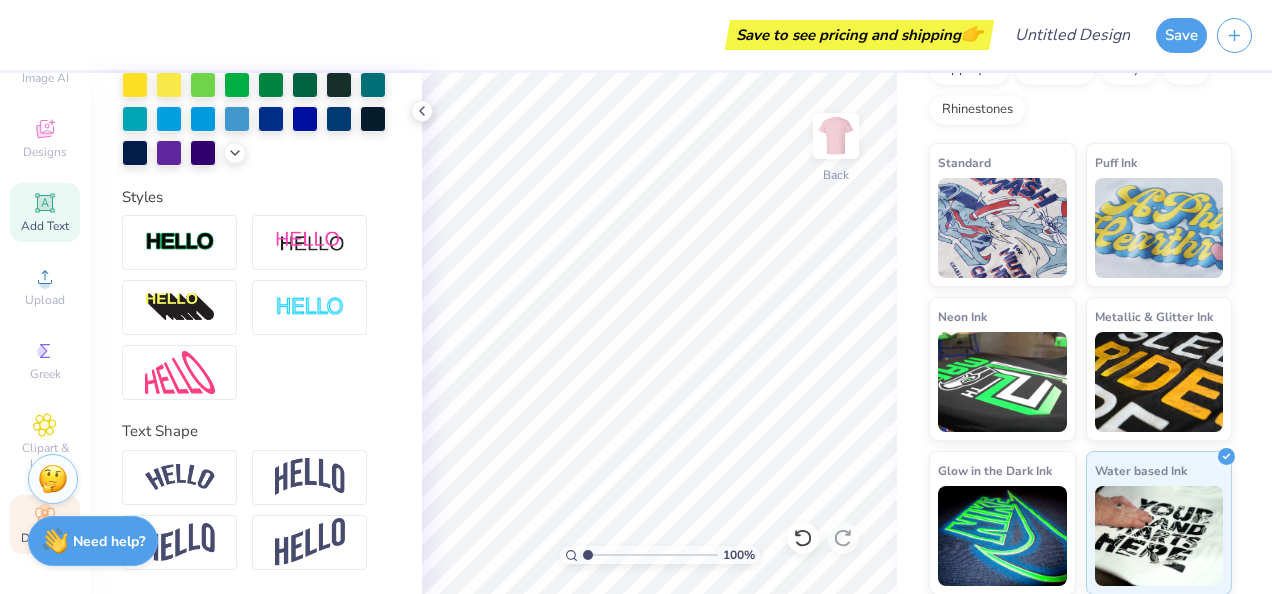 click on "Decorate" at bounding box center [45, 524] 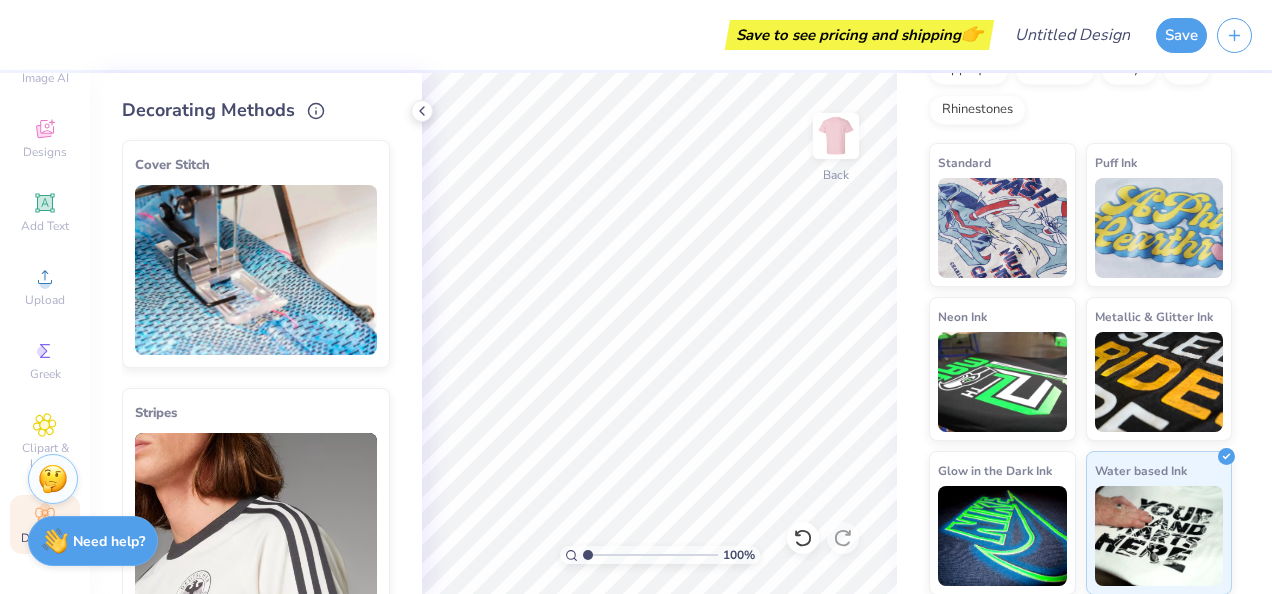 click at bounding box center (256, 270) 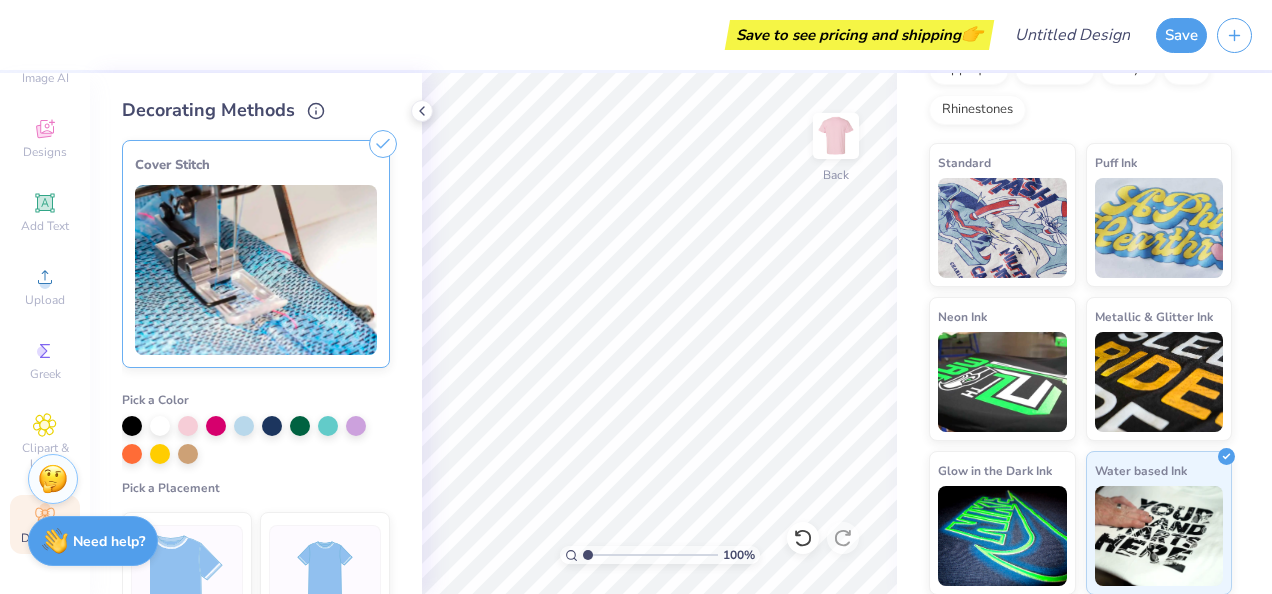click on "Save to see pricing and shipping  👉 Design Title Save Image AI Designs Add Text Upload Greek Clipart & logos Decorate Decorating Methods Cover Stitch Pick a Color Pick a Placement Neckline & arms Neckline, arms & bottom Hood Stitch Pick a Color Lace Pick a Color Peach Made-to-Order Baby Pink White White Made-to-Order White 2 Made-to-Order Black Black Made-to-Order Stripes Pick a Color Pick a Placement Neckline & arms Neckline, arms & bottom Bows Pick a Color Pick a Placement Neckline: 1 Bow Neckline: 3 Bows Neckline: 5 Bows Rosettes Pick a Color Pick a Placement Neckline: 1 Rosette Neckline: 3 Rosettes Neckline: 5 Rosettes 100  % Back Comfort Colors Adult Heavyweight T-Shirt Comfort Colors # C1717 Minimum Order:  24 +   Fresh Prints Flash:  This color can be expedited for 5 day delivery. Print Type Screen Print Embroidery Digital Print Applique Transfers Vinyl Foil Rhinestones Standard" at bounding box center (636, 297) 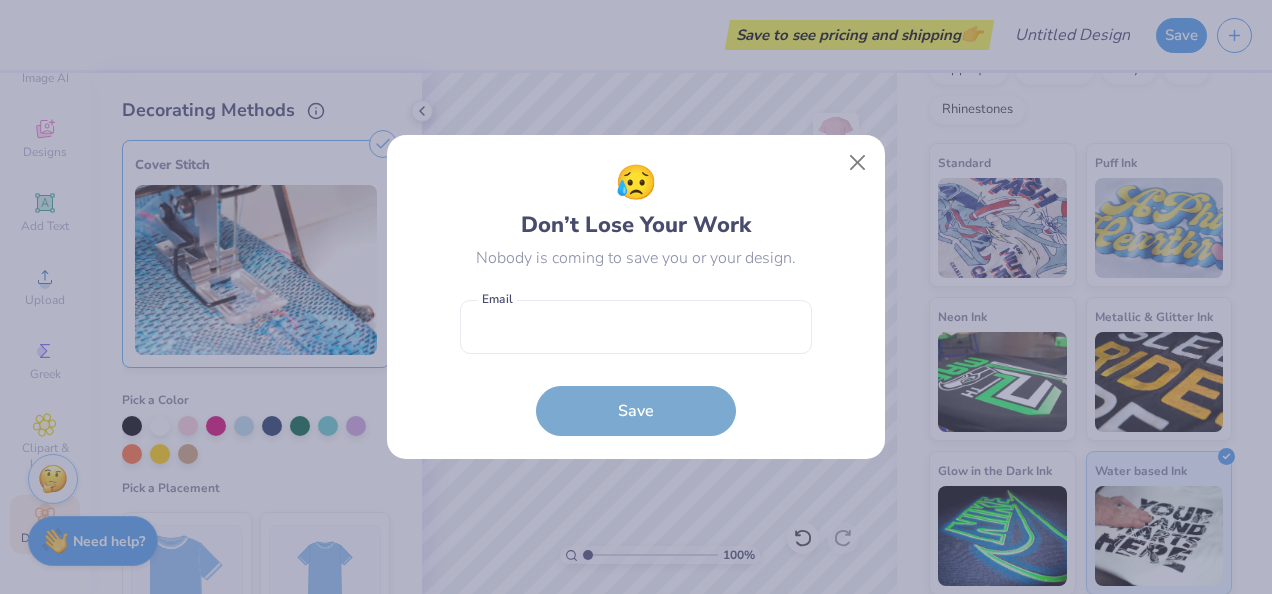 drag, startPoint x: 183, startPoint y: 418, endPoint x: 601, endPoint y: 600, distance: 455.9035 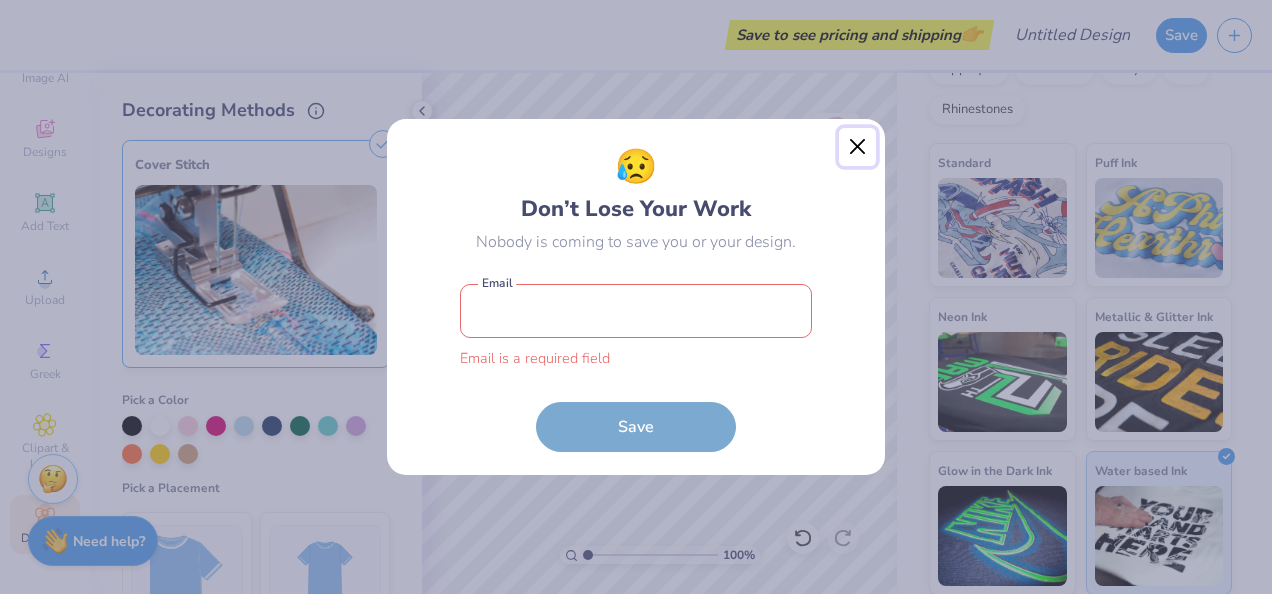click at bounding box center (858, 147) 